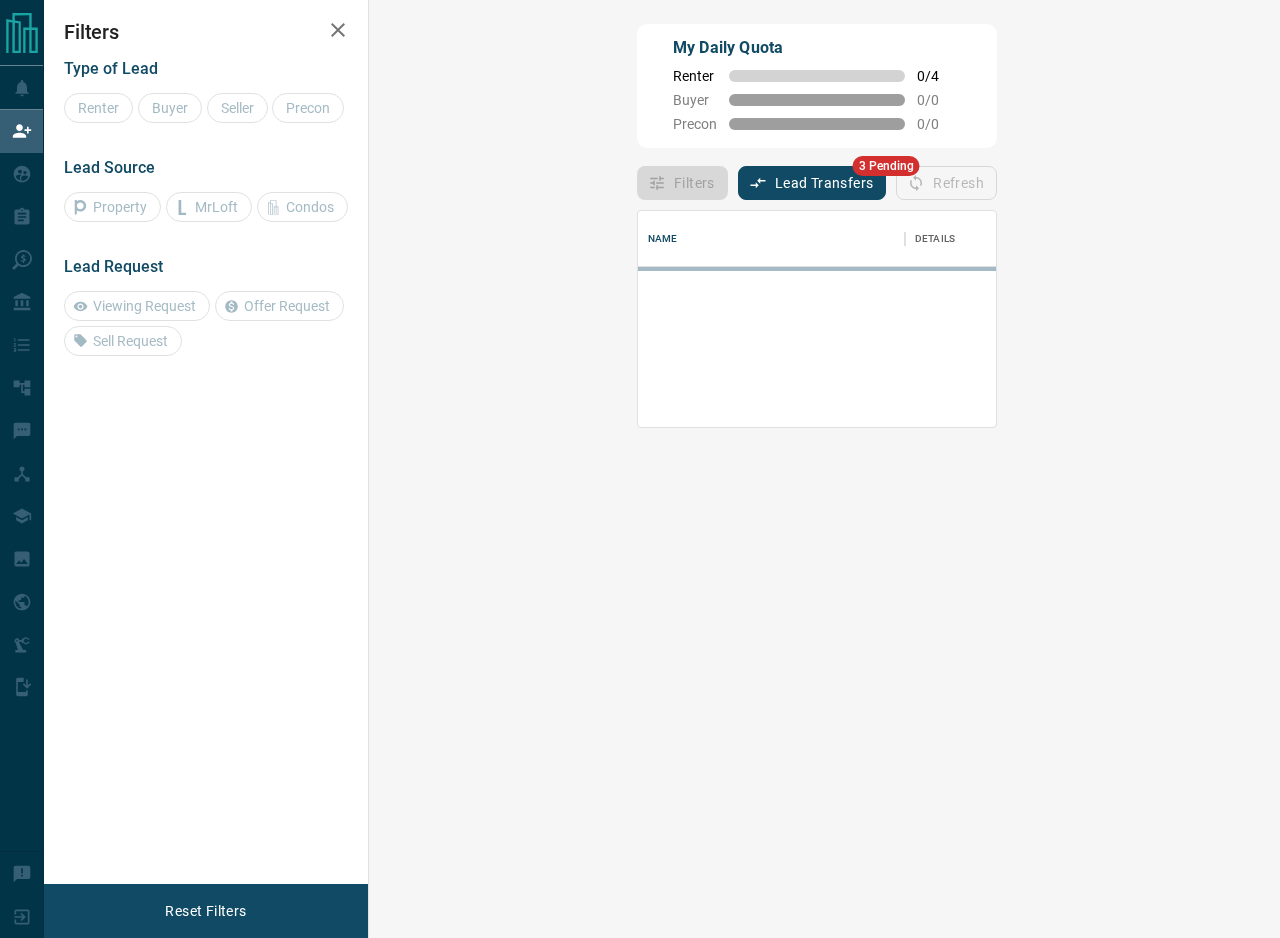 scroll, scrollTop: 0, scrollLeft: 0, axis: both 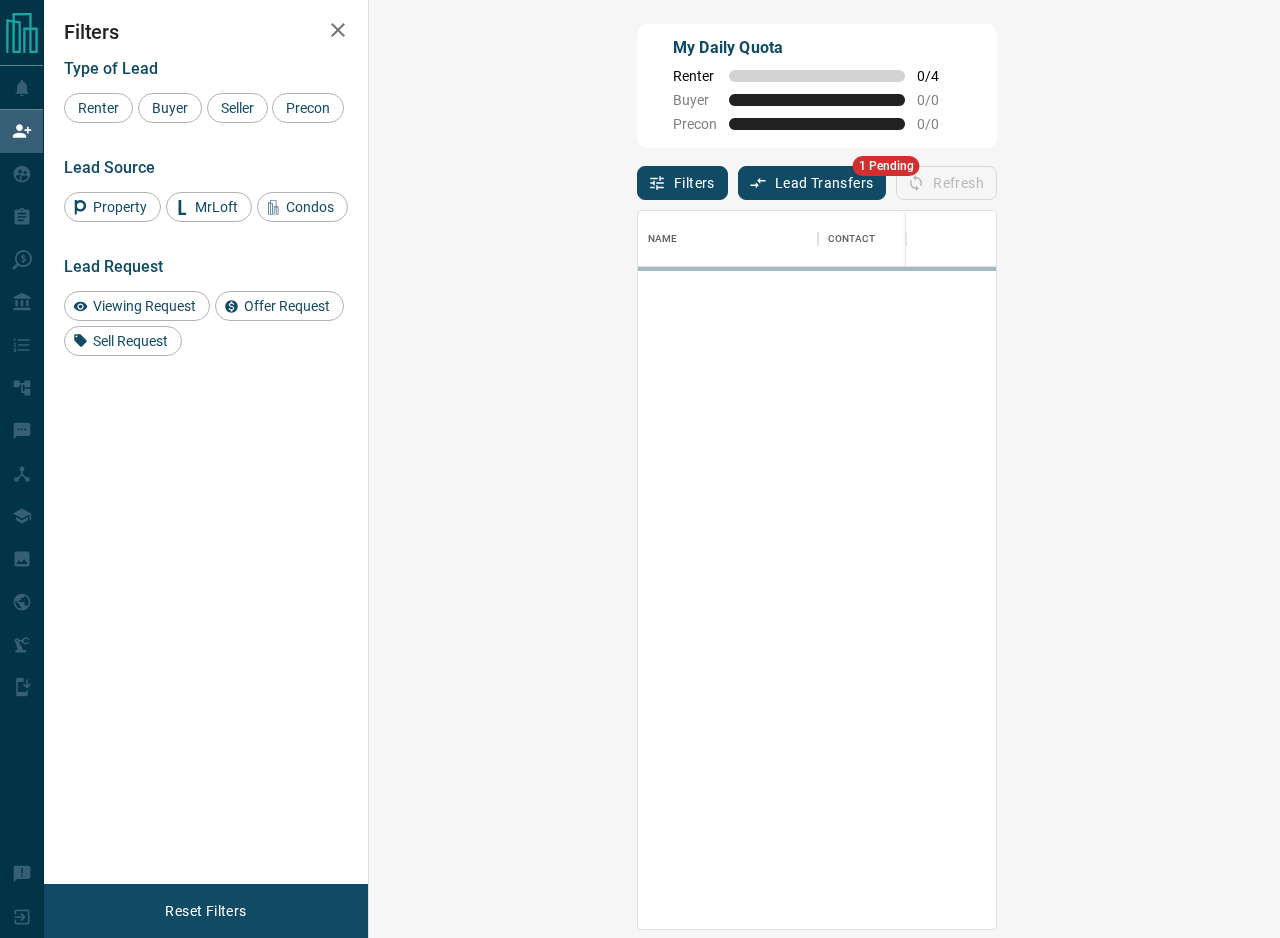 click on "Lead Transfers" at bounding box center [812, 183] 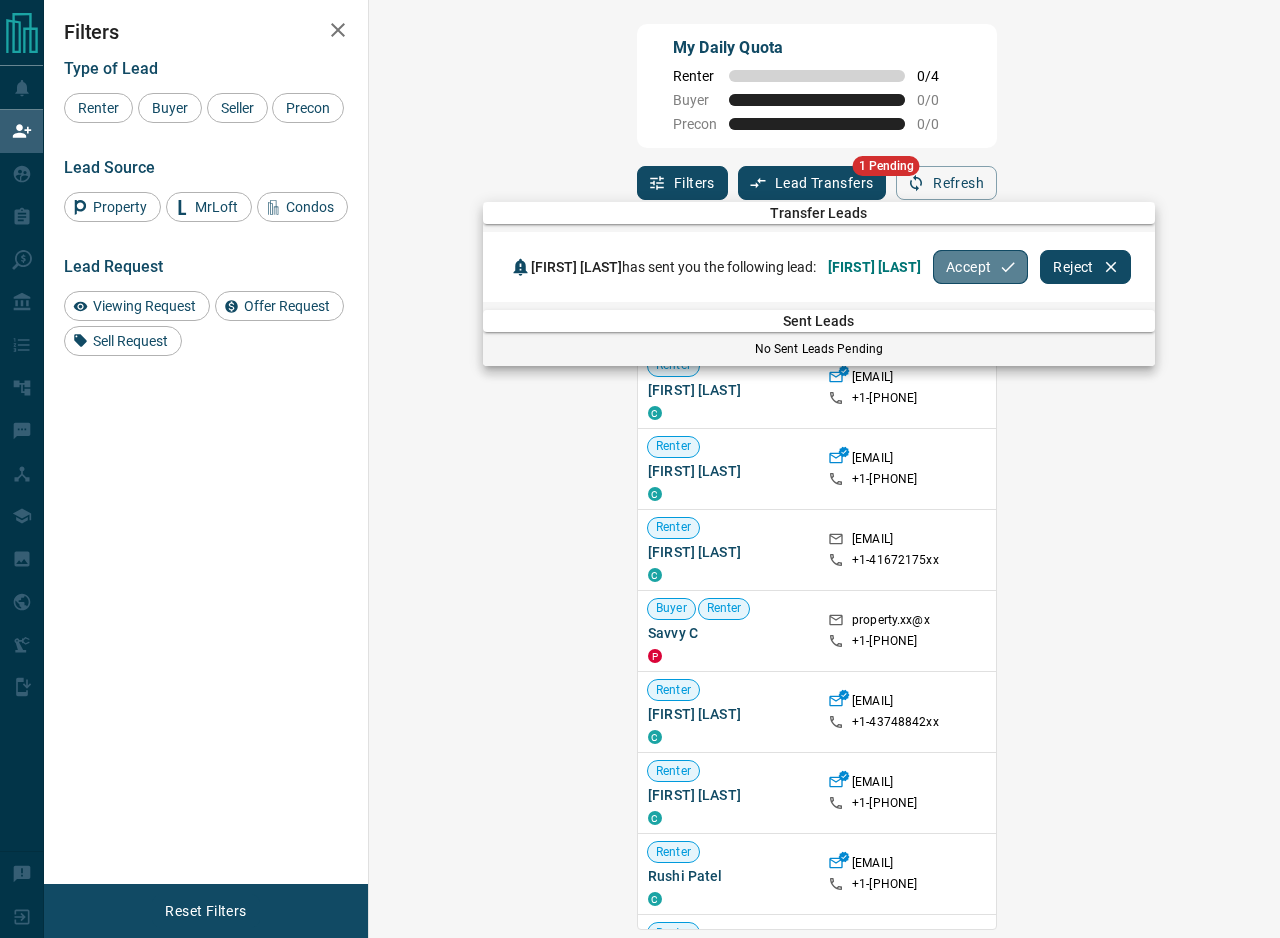 click on "Accept" at bounding box center (980, 267) 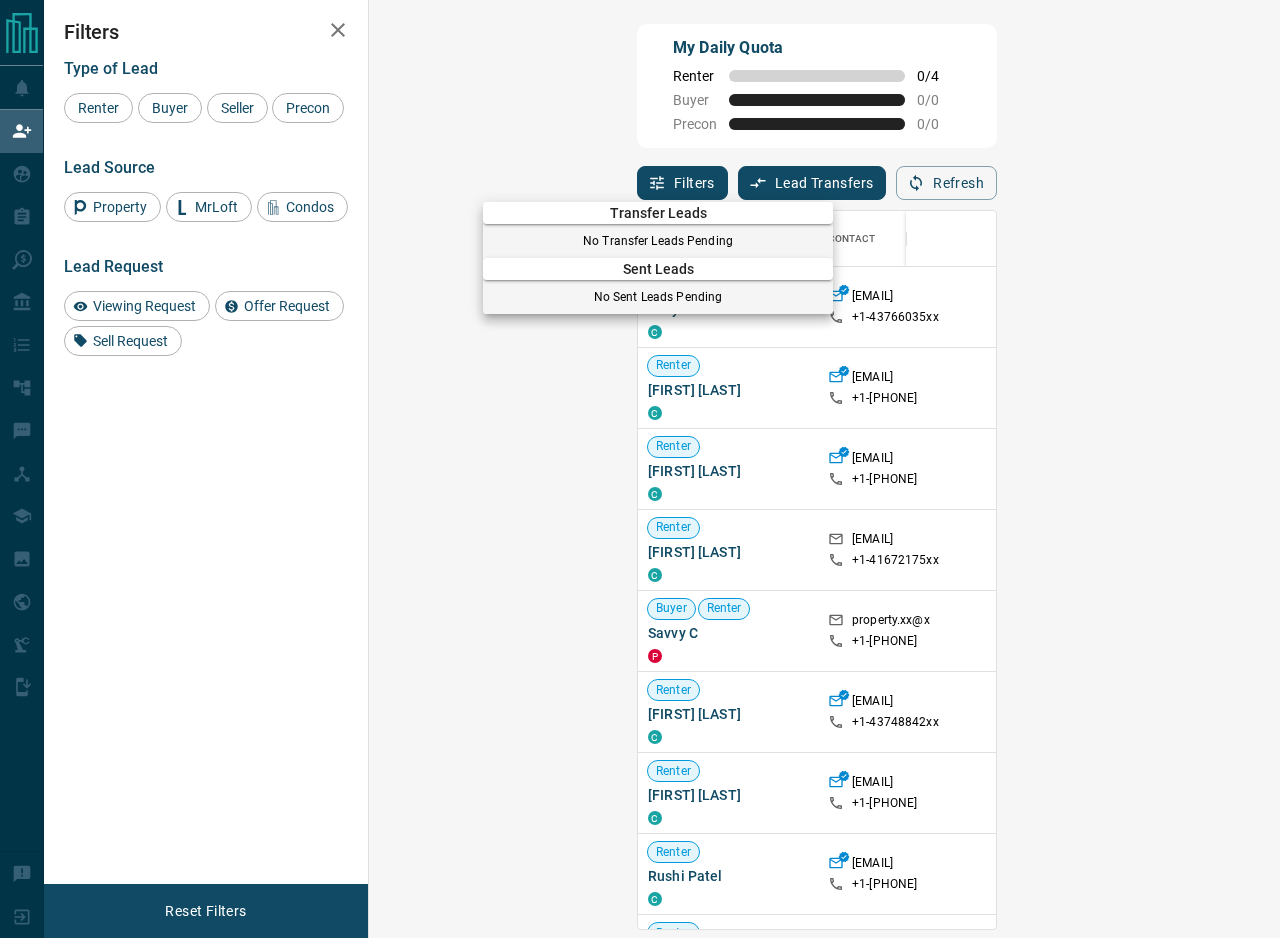click at bounding box center (640, 469) 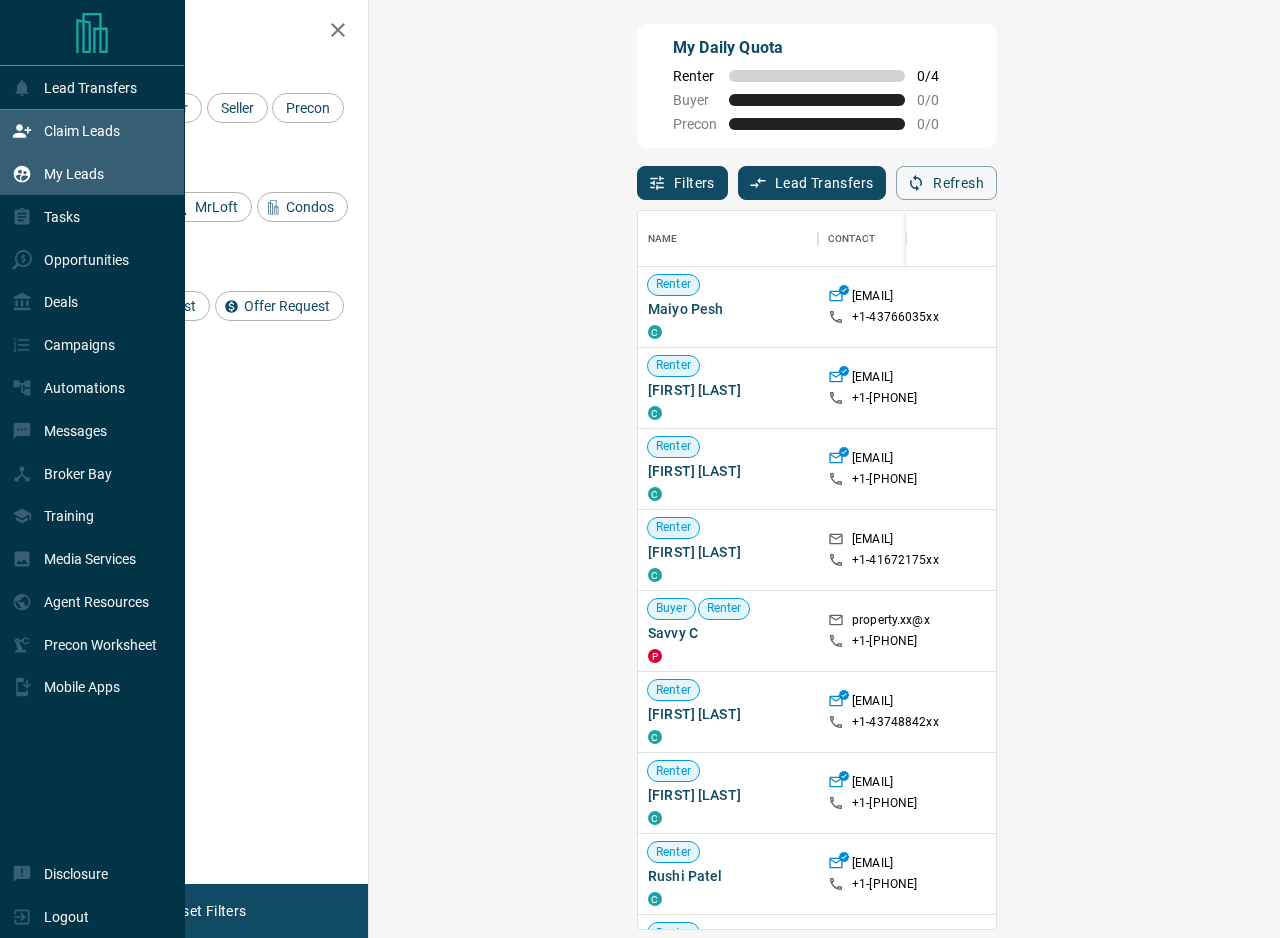 click on "My Leads" at bounding box center [74, 174] 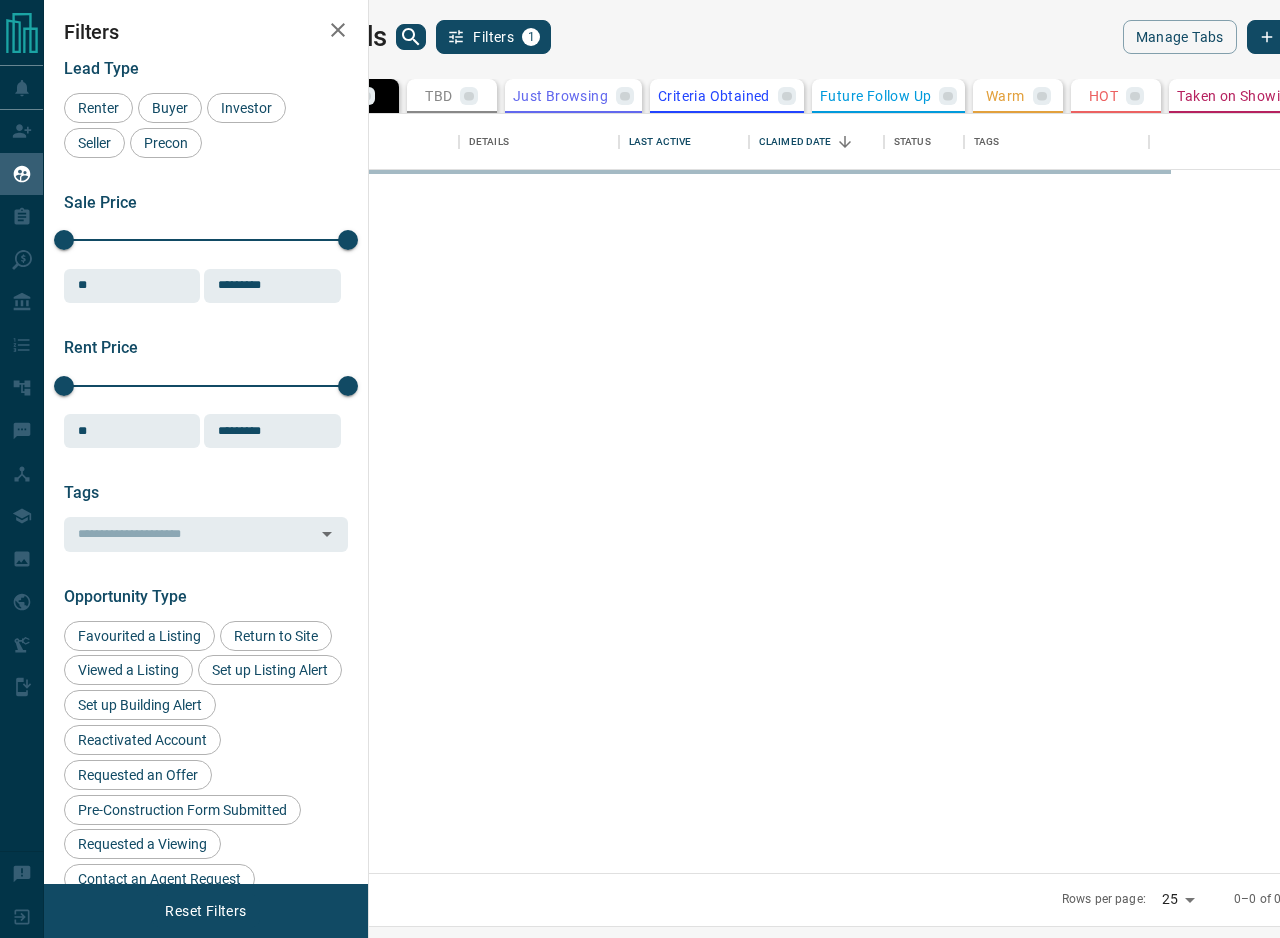 scroll, scrollTop: 1, scrollLeft: 1, axis: both 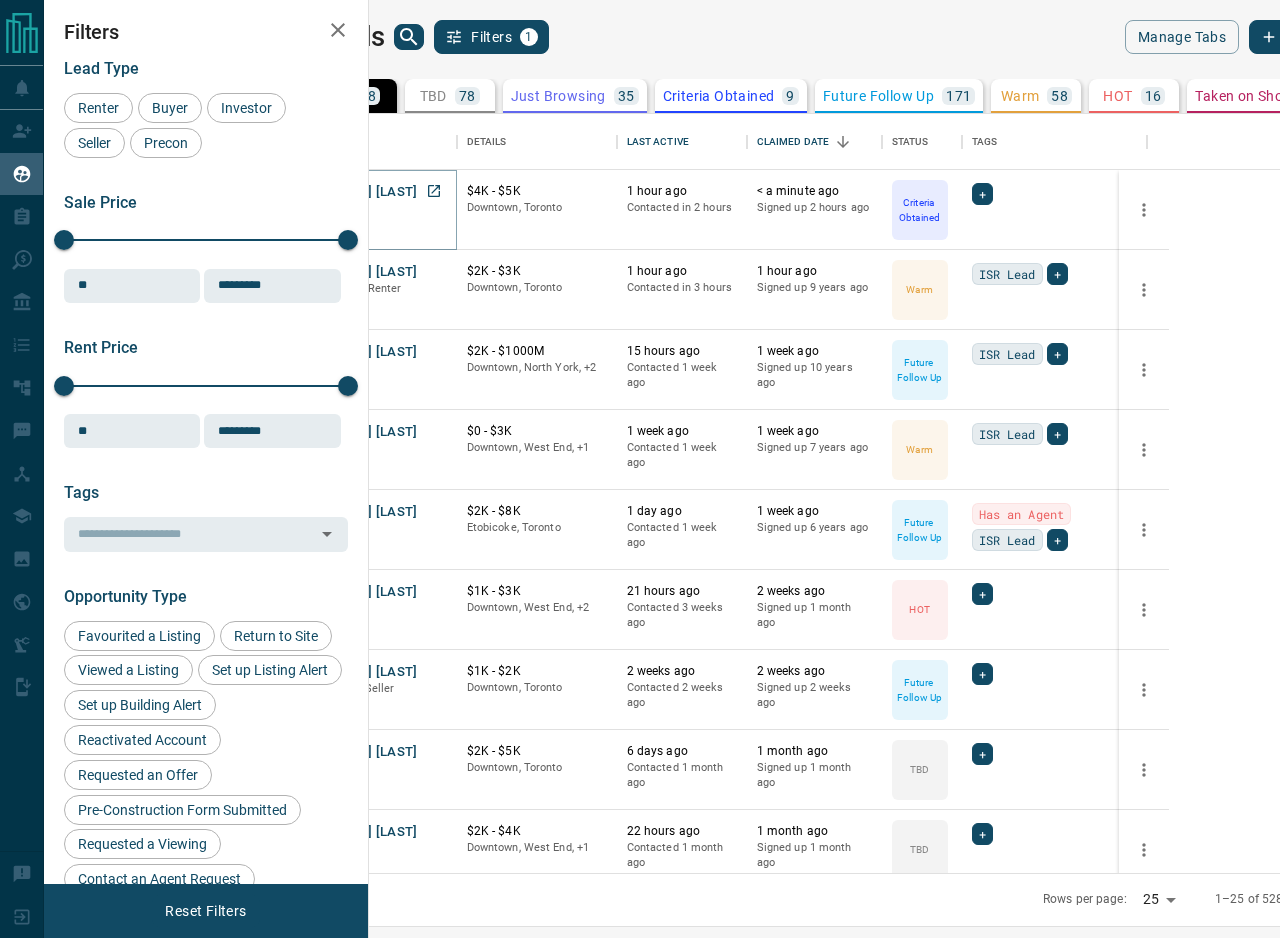 click on "[FIRST] [LAST]" at bounding box center (372, 192) 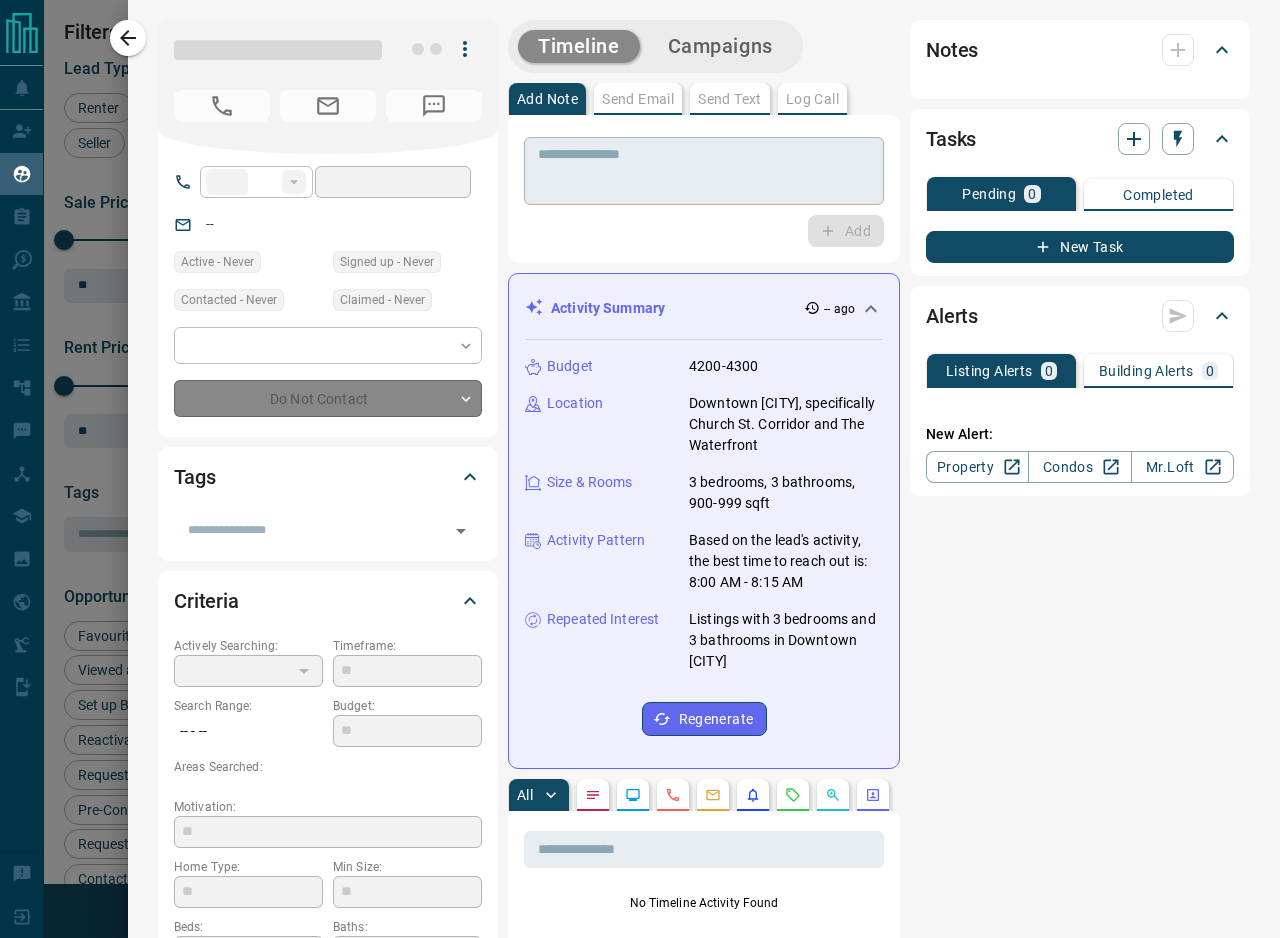 type on "**" 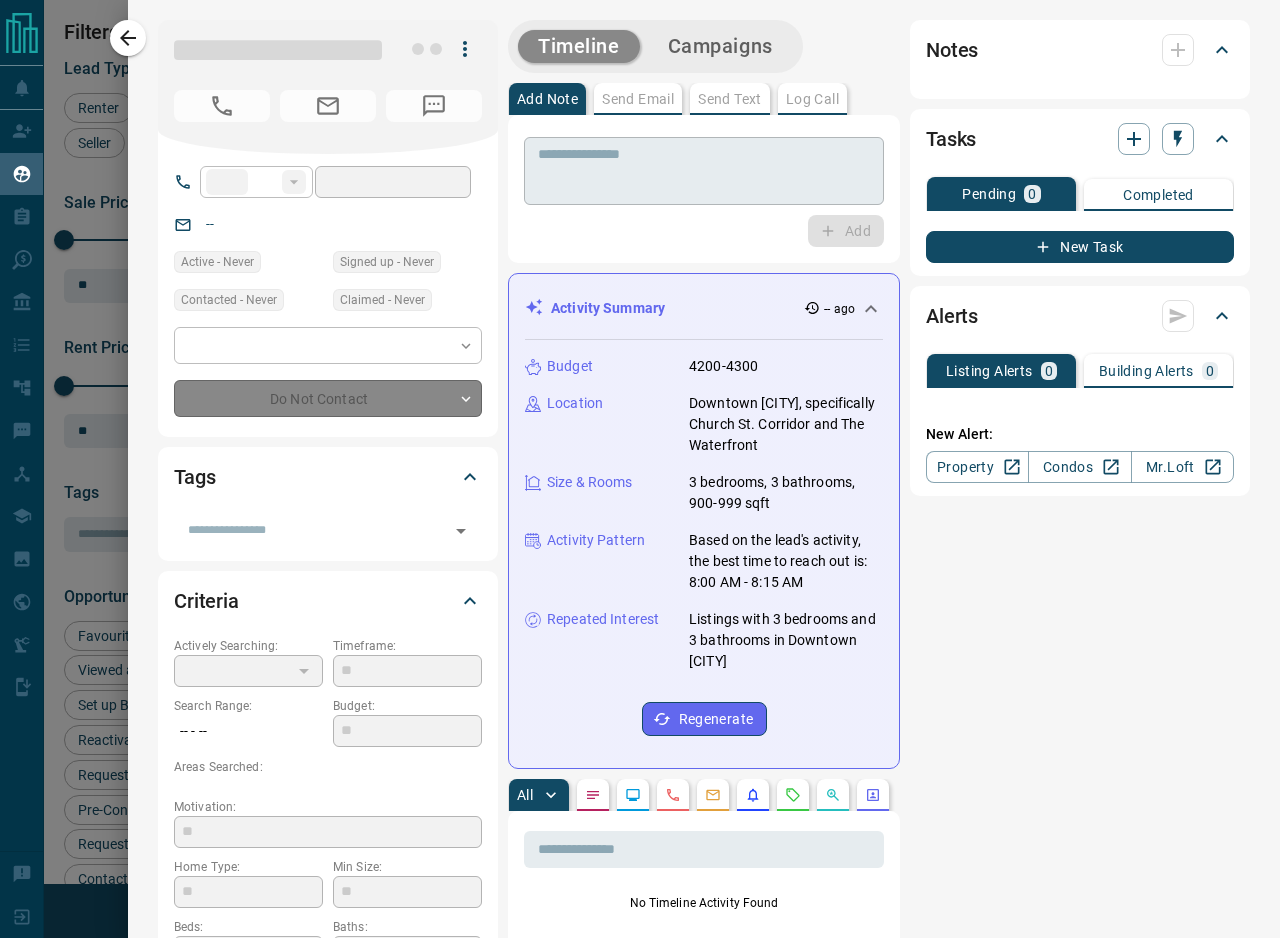 type on "**********" 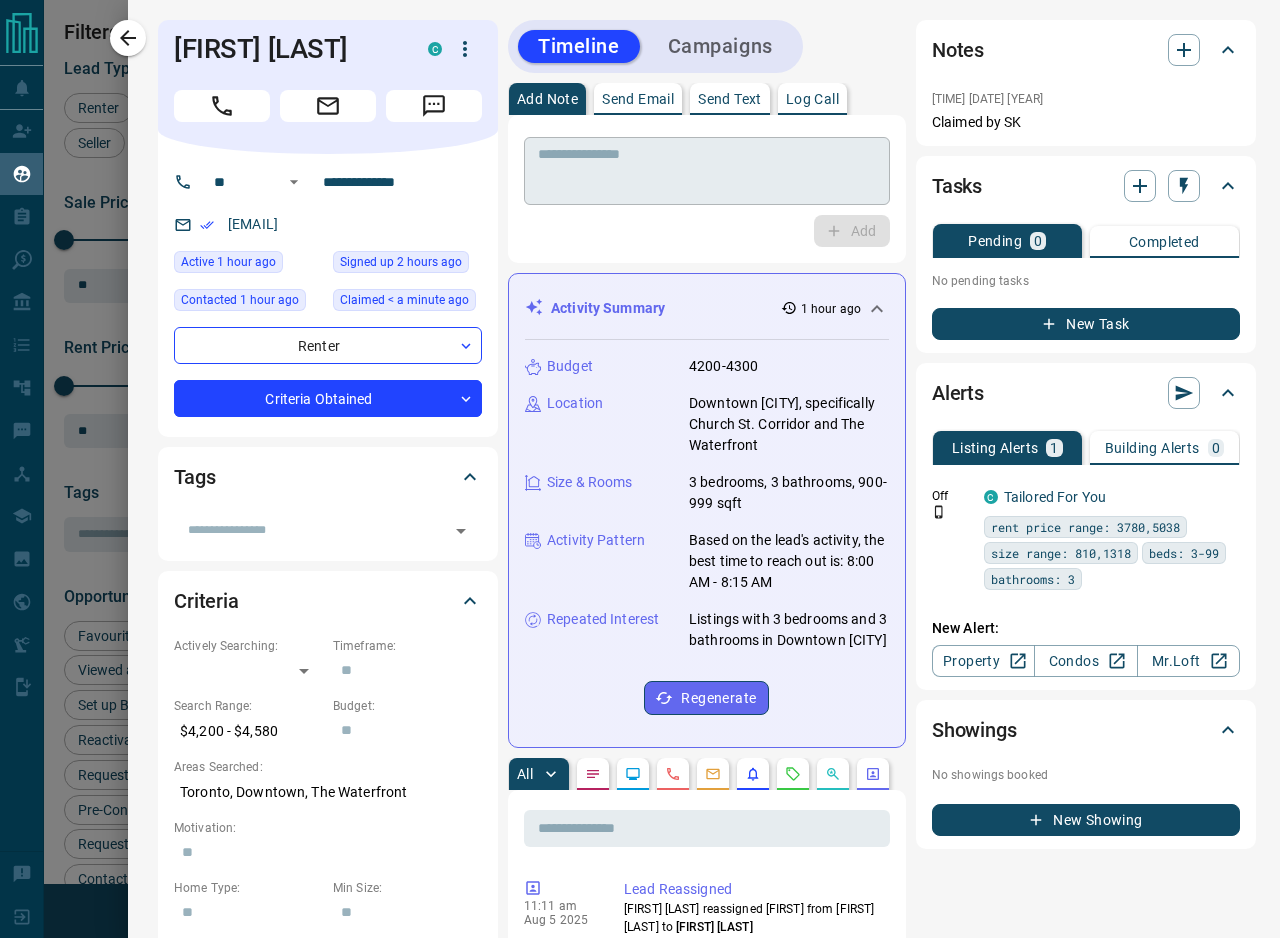 click at bounding box center (707, 171) 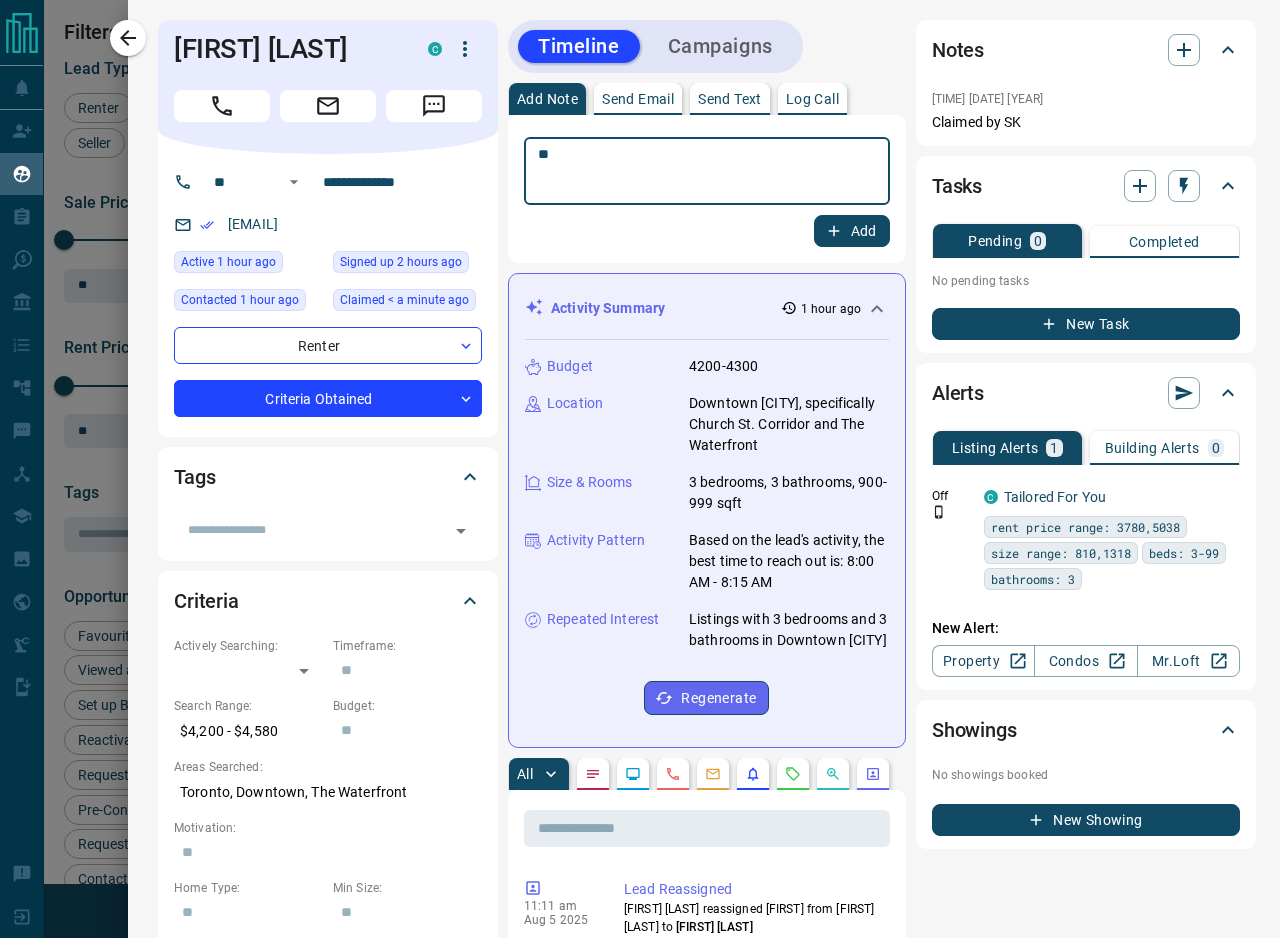 type on "*" 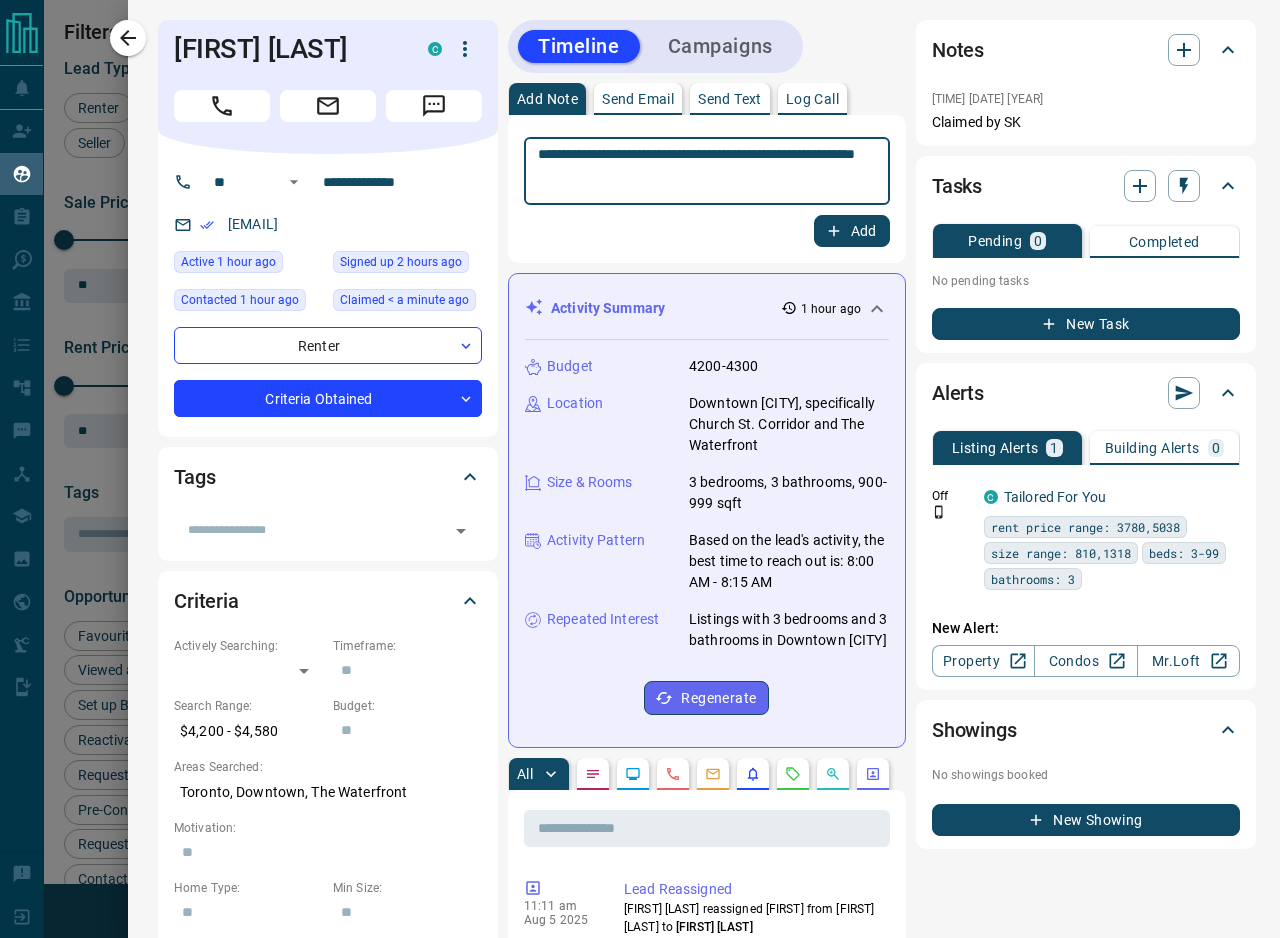 type on "**********" 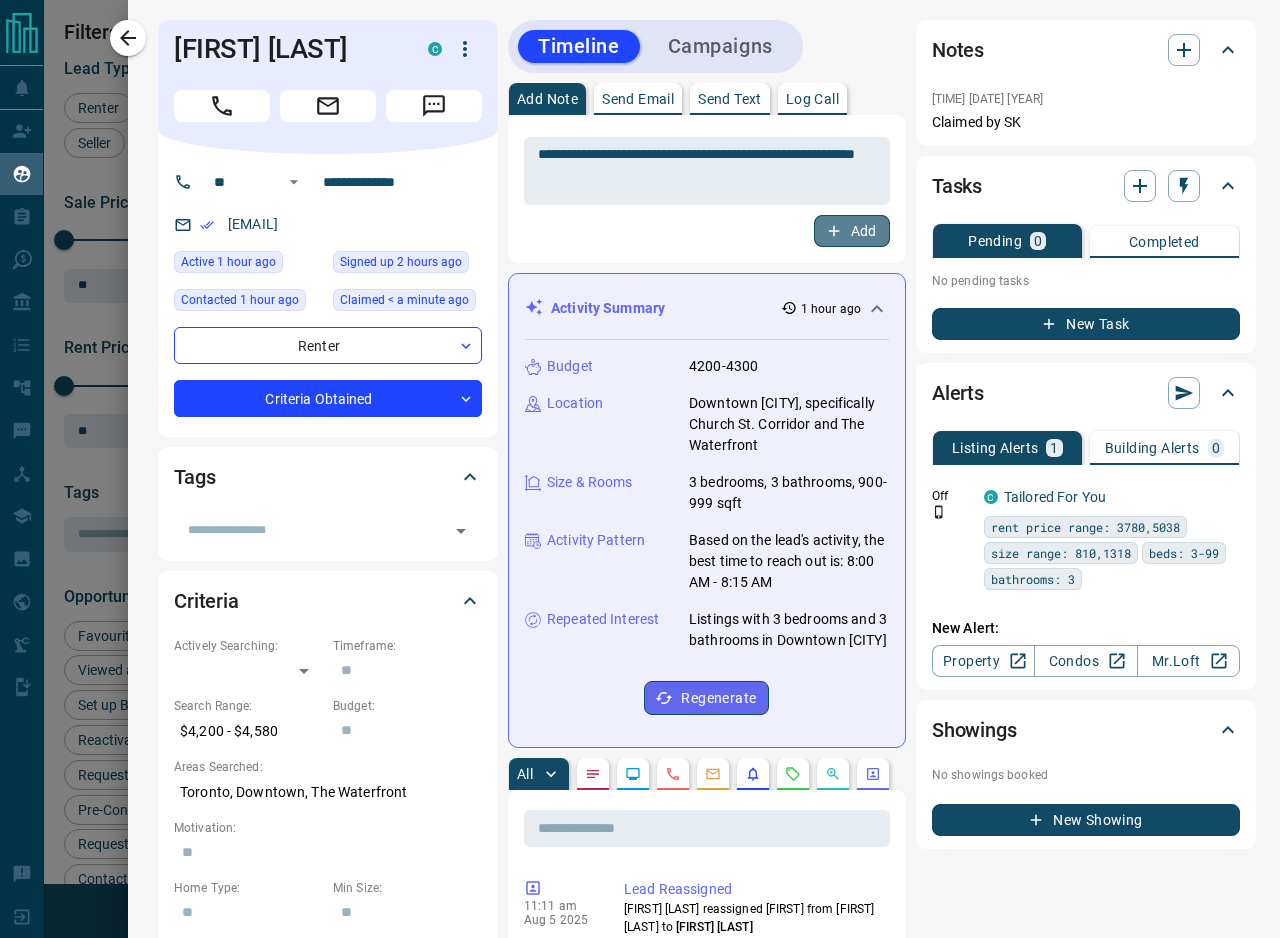 click on "Add" at bounding box center [852, 231] 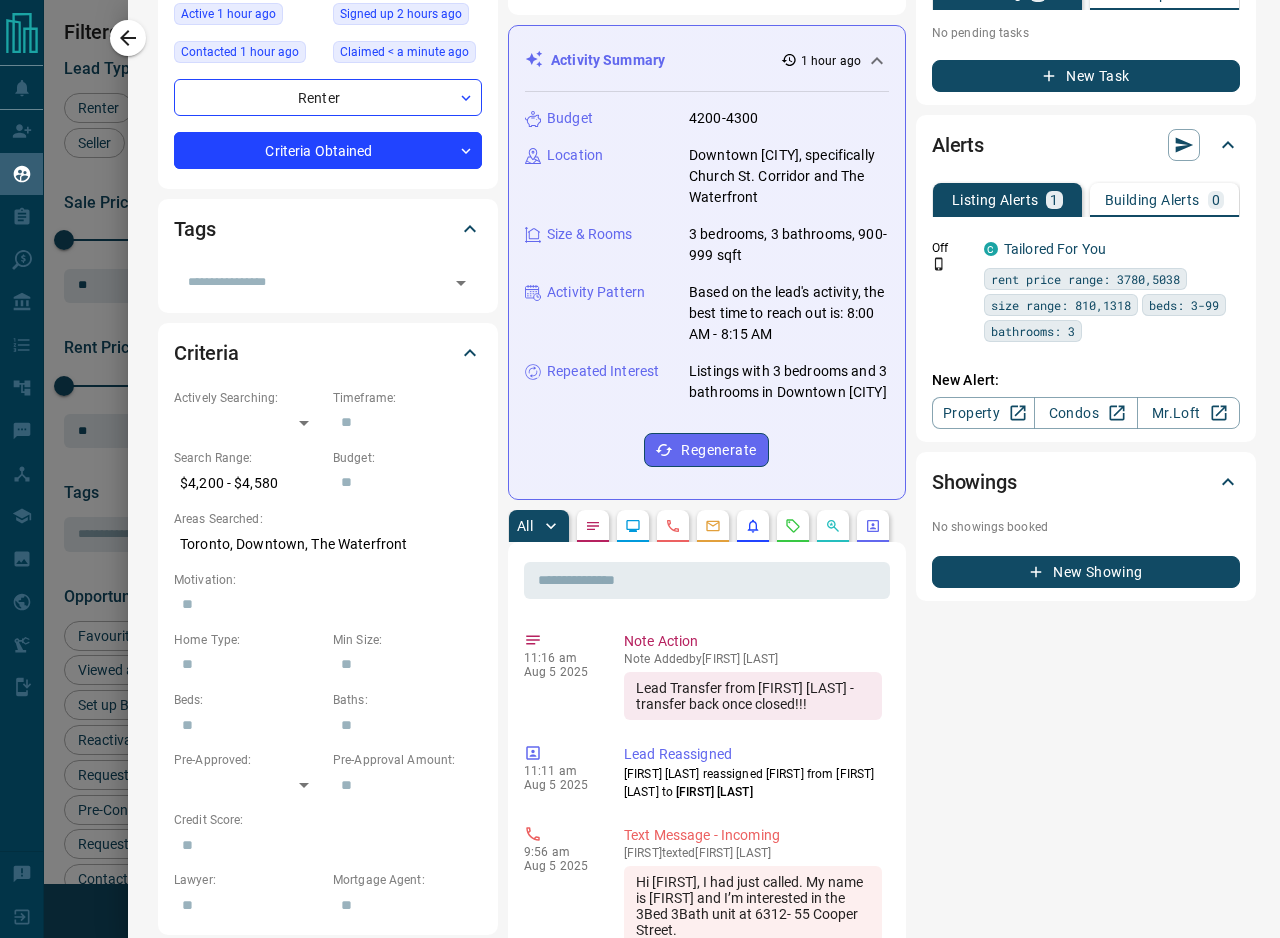 scroll, scrollTop: 332, scrollLeft: 0, axis: vertical 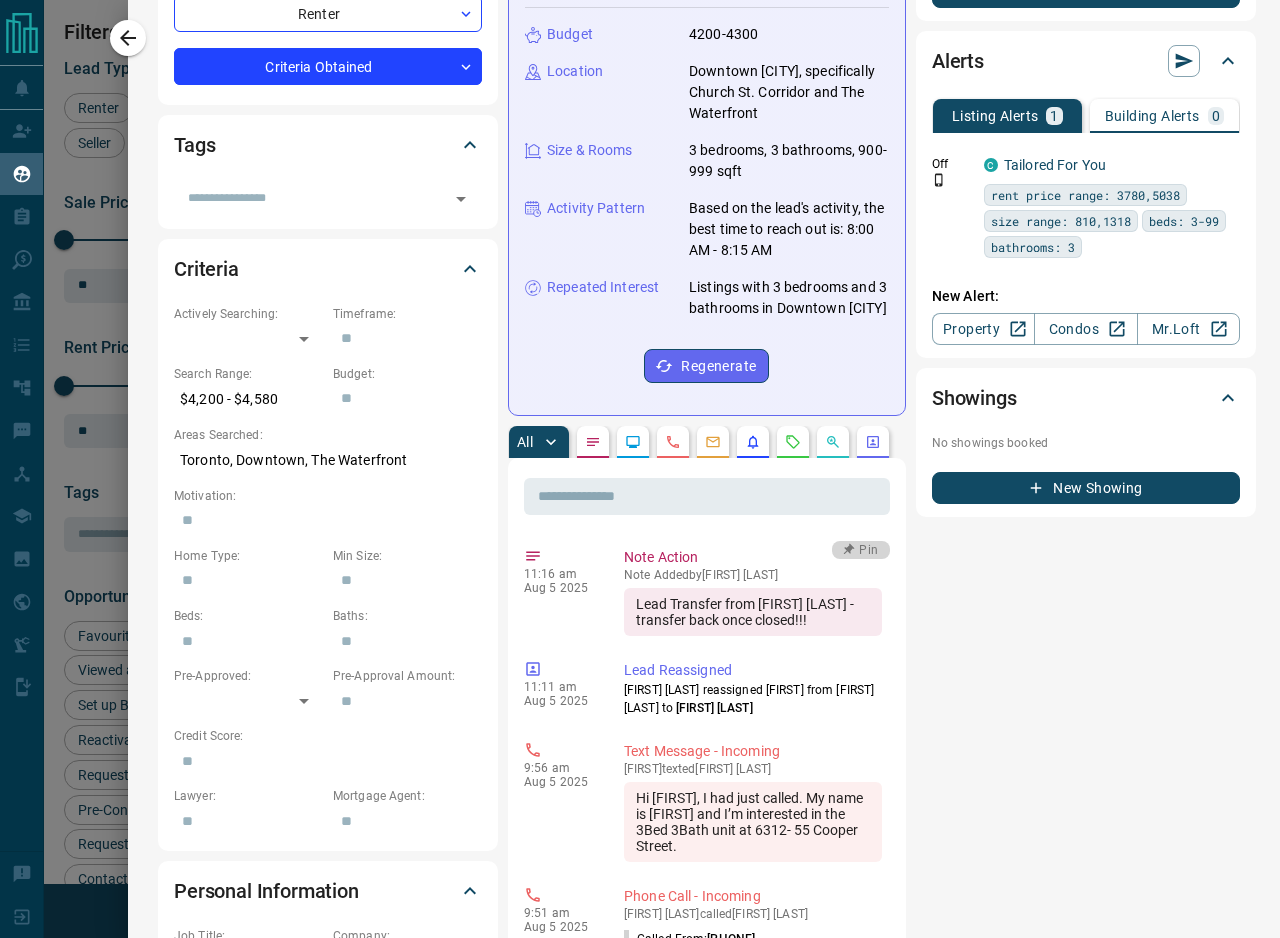 click on "Pin" at bounding box center (861, 550) 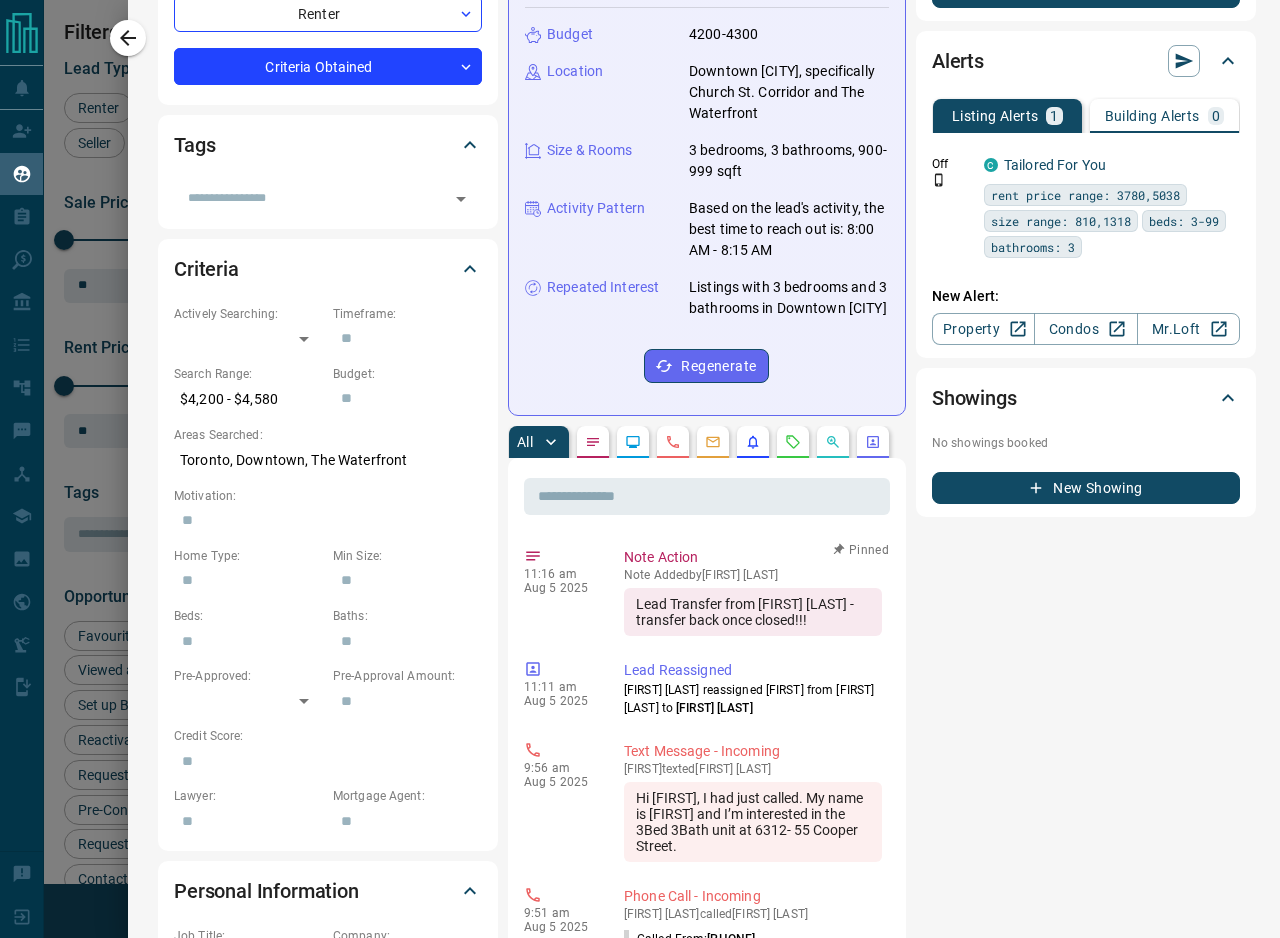 scroll, scrollTop: 0, scrollLeft: 0, axis: both 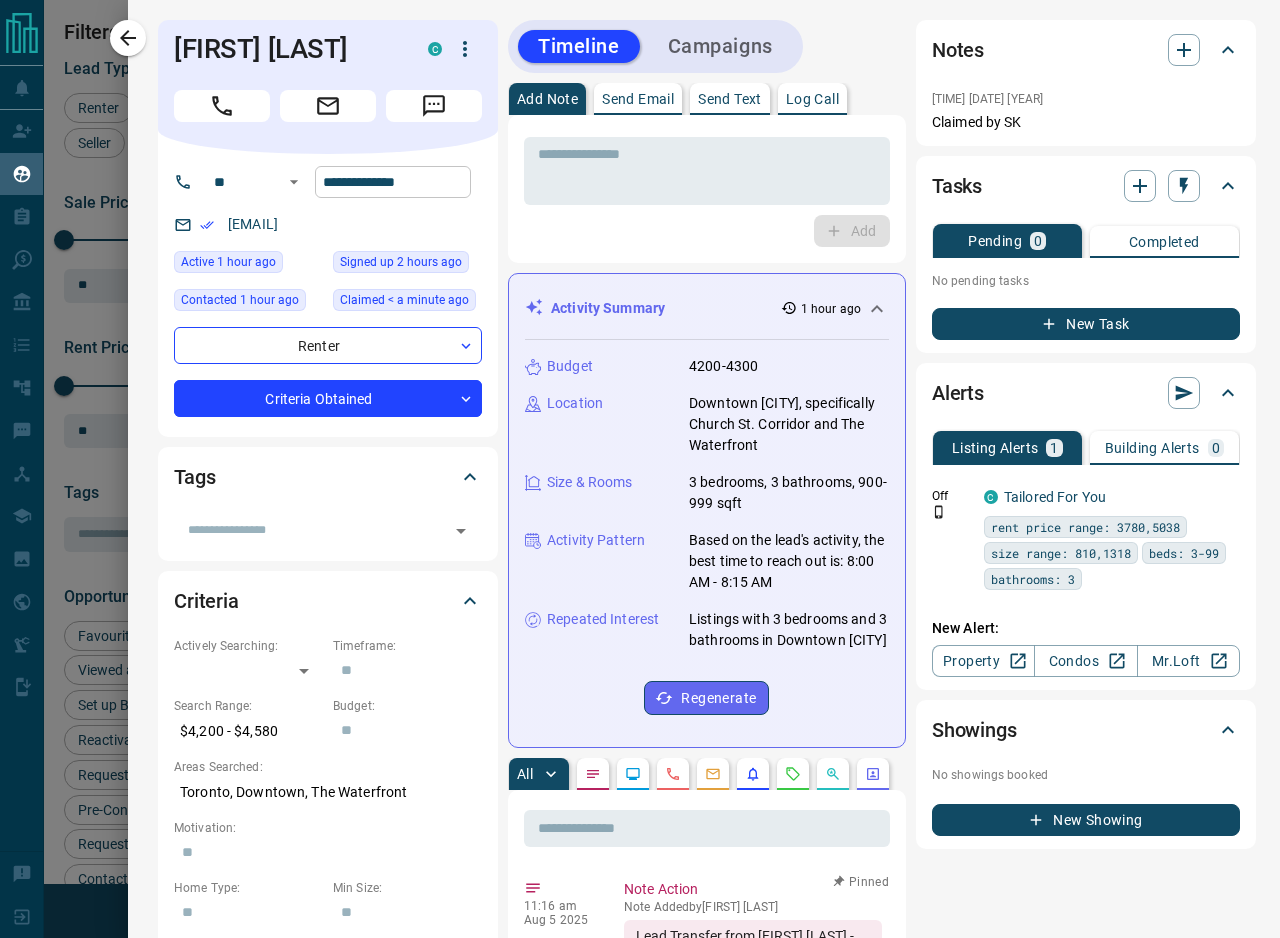click on "**********" at bounding box center (393, 182) 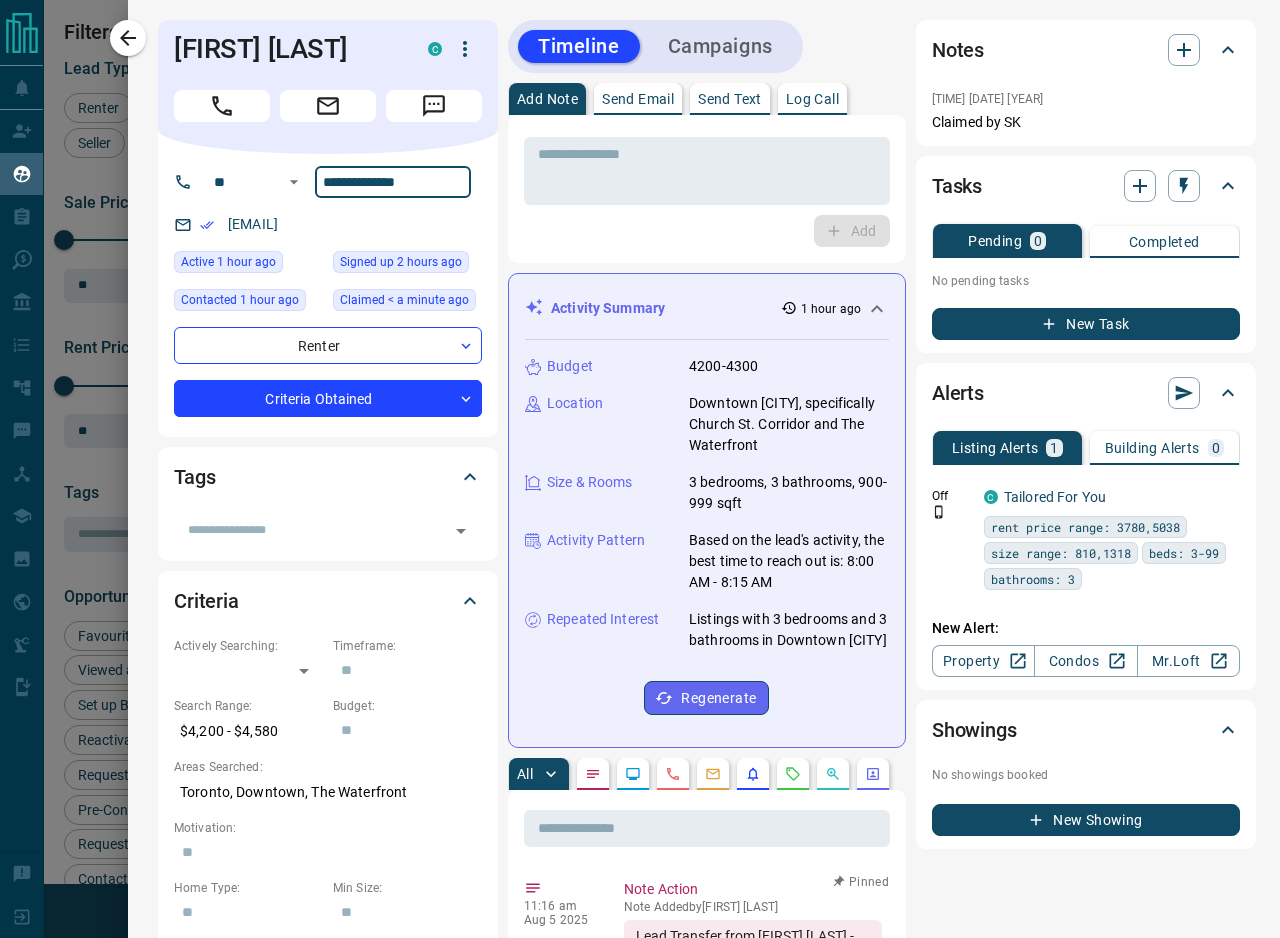 click on "**********" at bounding box center [393, 182] 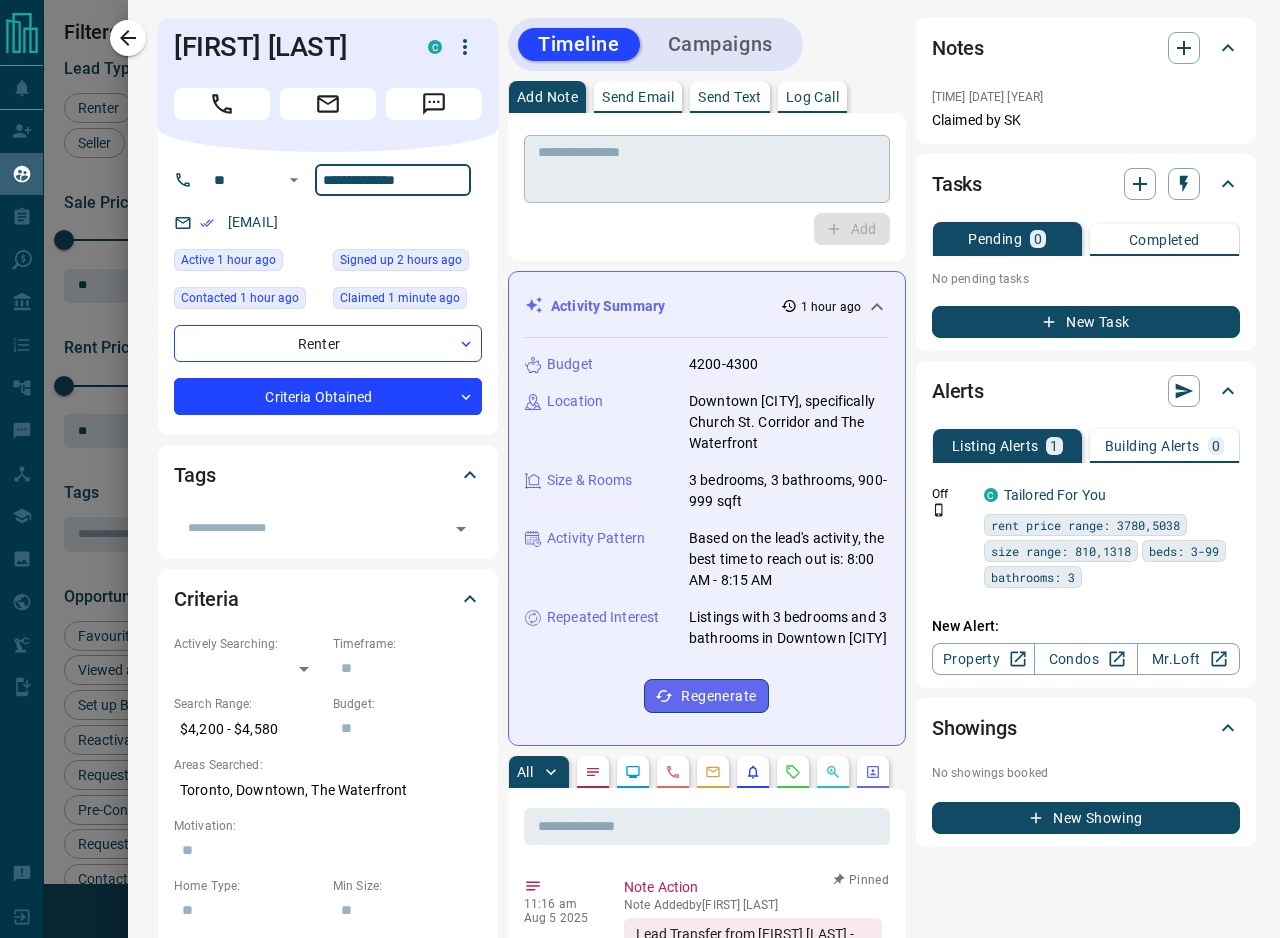 scroll, scrollTop: 0, scrollLeft: 0, axis: both 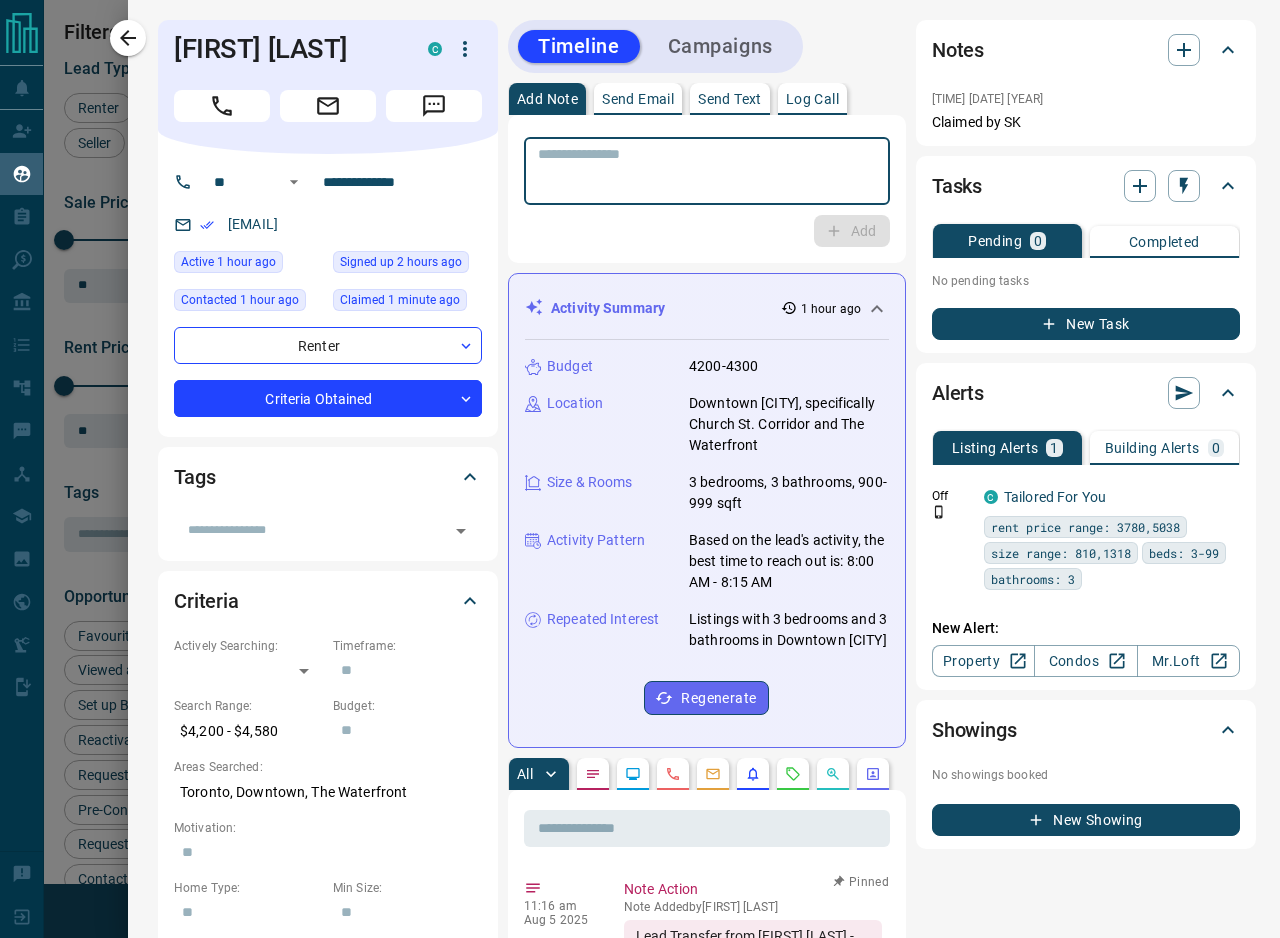 click at bounding box center (704, 171) 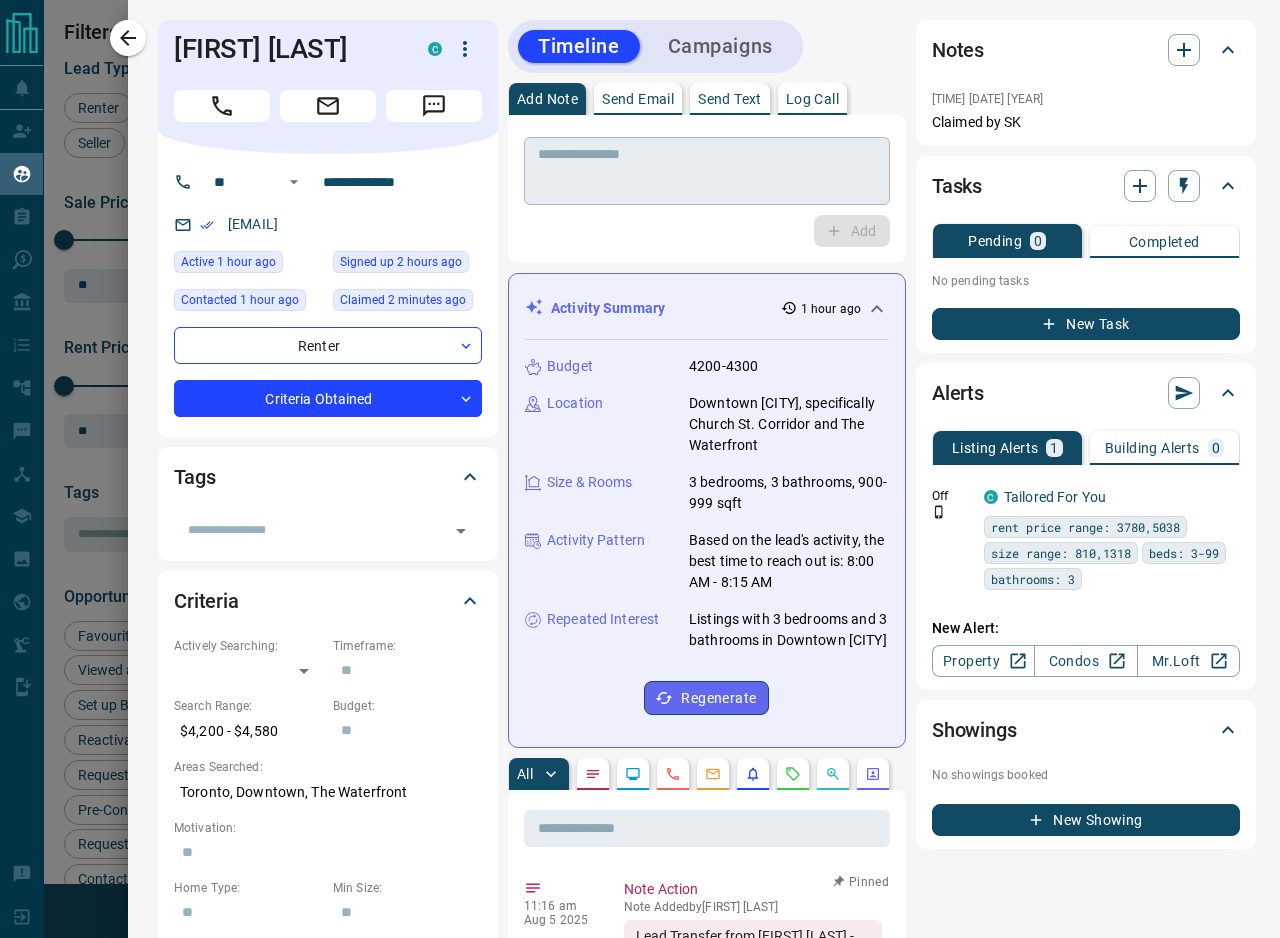 click at bounding box center (704, 171) 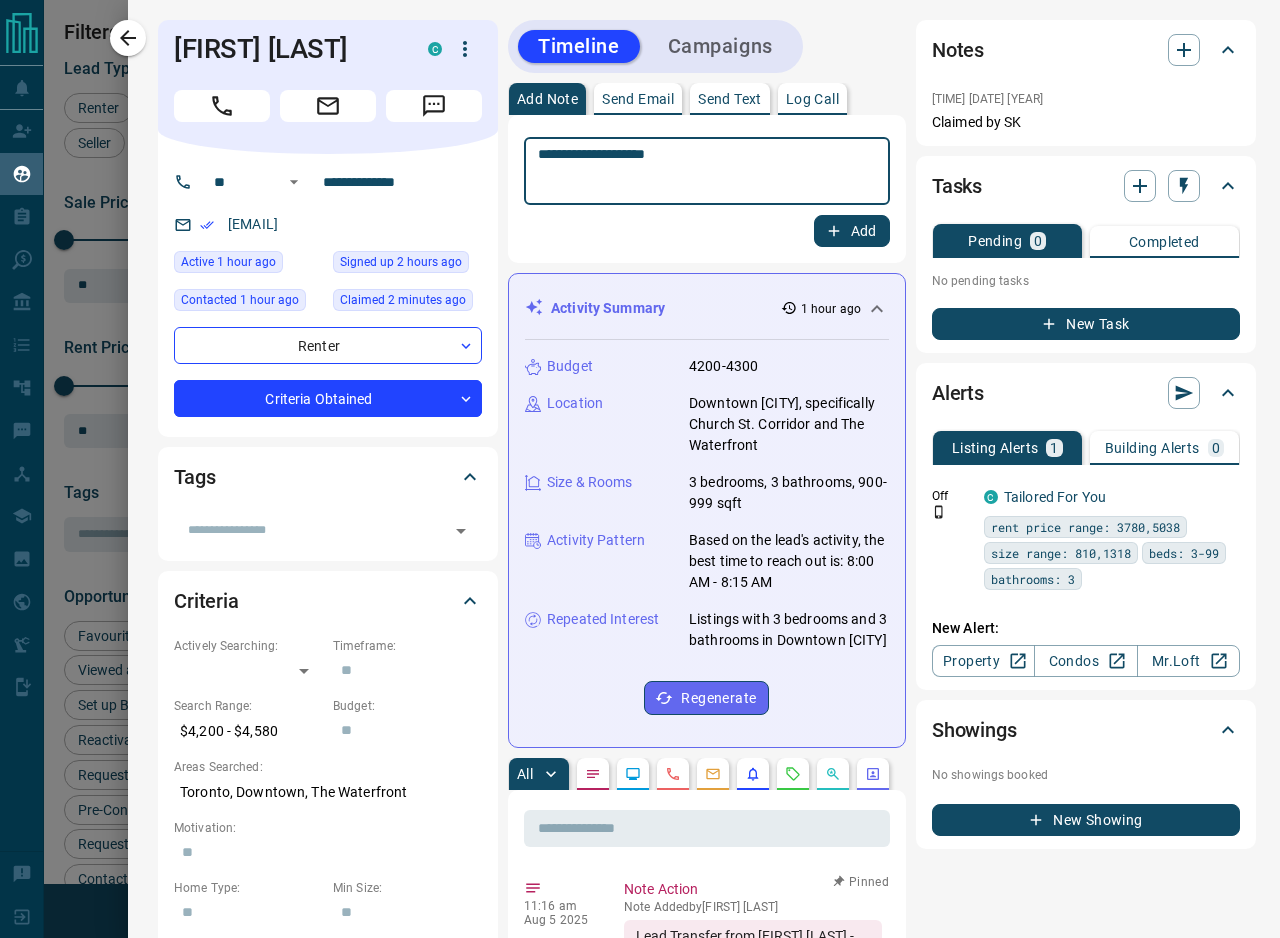 paste on "**********" 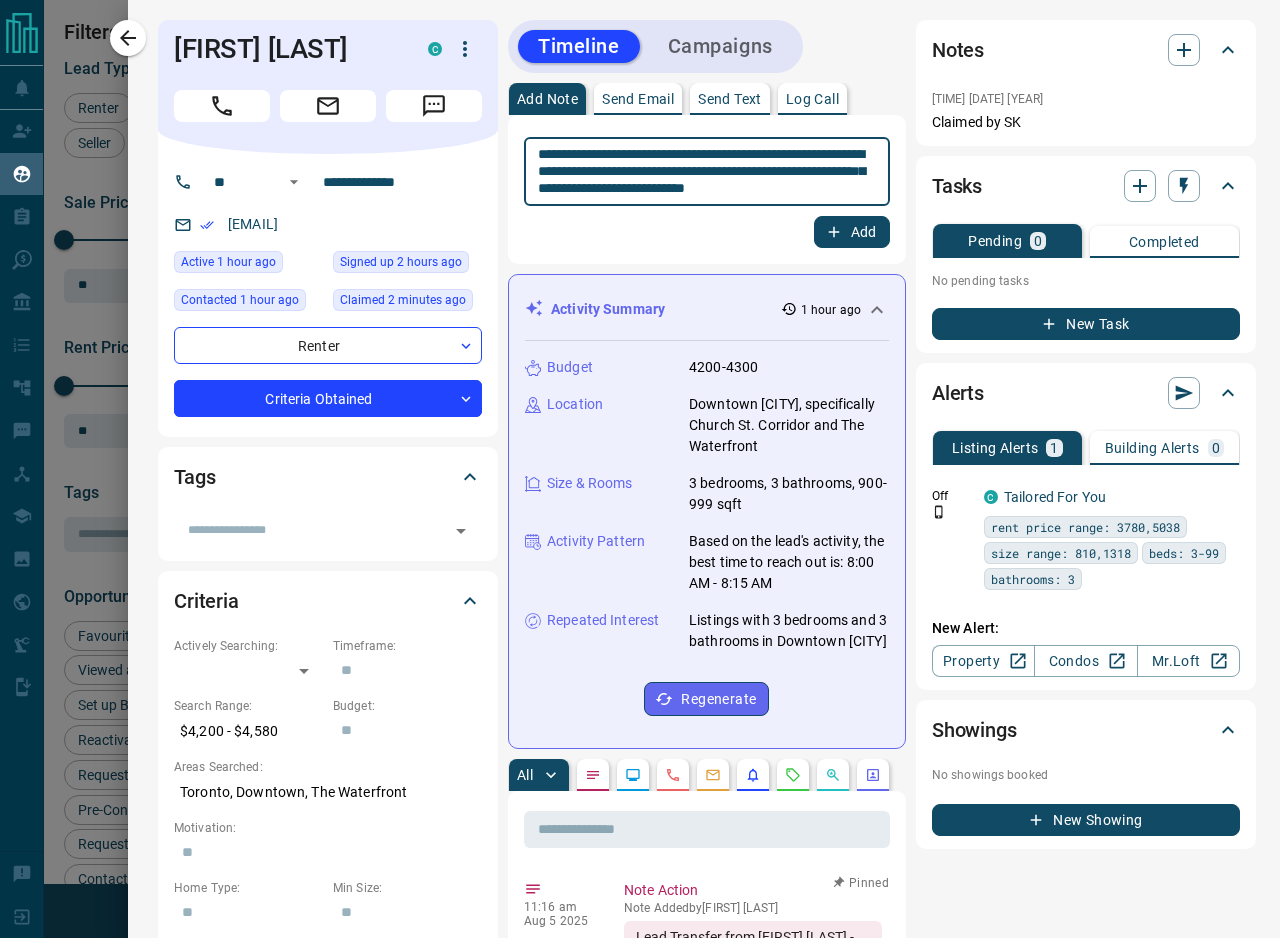 type on "**********" 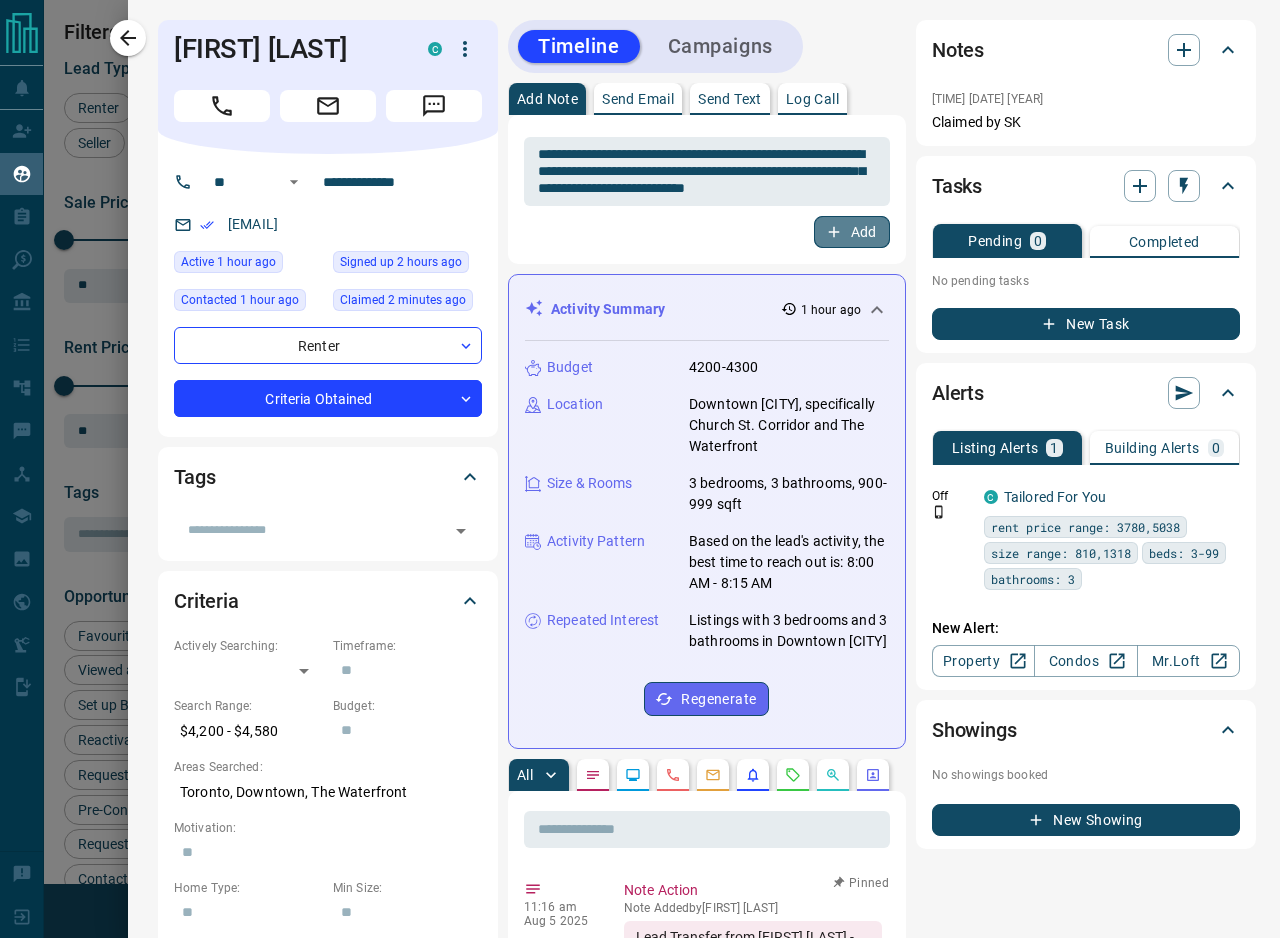 click on "Add" at bounding box center (852, 232) 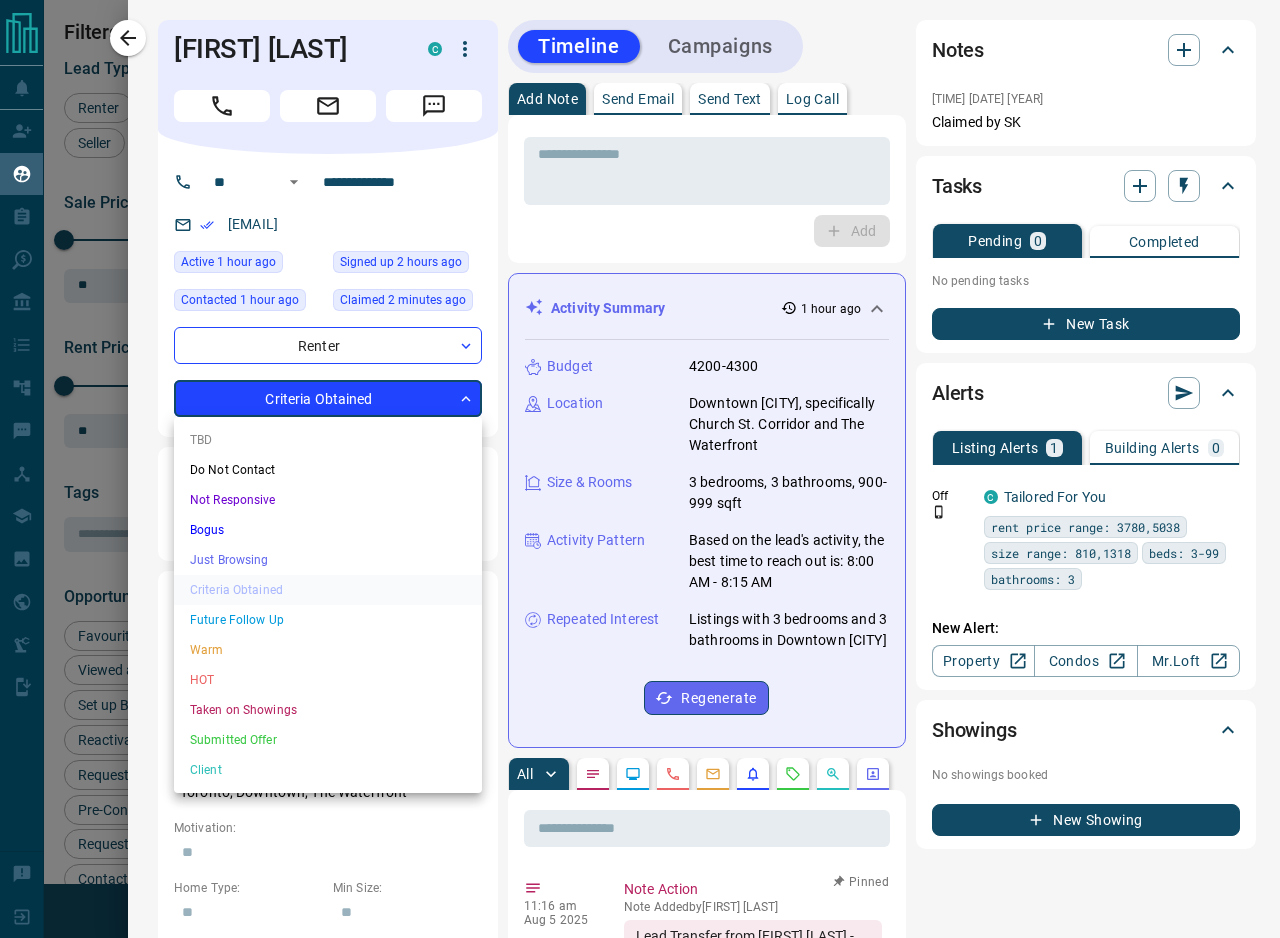 click on "Lead Transfers Claim Leads My Leads Tasks Opportunities Deals Campaigns Automations Messages Broker Bay Training Media Services Agent Resources Precon Worksheet Mobile Apps Disclosure Logout My Leads Filters 1 Manage Tabs New Lead All 528 TBD 78 Do Not Contact - Not Responsive 52 Bogus 48 Just Browsing 35 Criteria Obtained 9 Future Follow Up 171 Warm 58 HOT 16 Taken on Showings - Submitted Offer - Client 61 Name Details Last Active Claimed Date Status Tags [FIRST] [LAST] C $4K - $5K Downtown, [CITY] 1 hour ago Contacted in 2 hours 2 minutes ago Signed up 2 hours ago Criteria Obtained + [FIRST] [LAST] Precon, Renter C $2K - $3K Downtown, [CITY] 1 hour ago Contacted in 3 hours 1 hour ago Signed up 9 years ago Warm ISR Lead + [FIRST] [LAST] Renter M C $2K - $1000M Downtown, North York, +2 15 hours ago Contacted 1 week ago 1 week ago Signed up 10 years ago Future Follow Up ISR Lead + [FIRST] [LAST] Renter C $0 - $3K Downtown, West End, +1 1 week ago Contacted 1 week ago 1 week ago Signed up 7 years ago +" at bounding box center (640, 456) 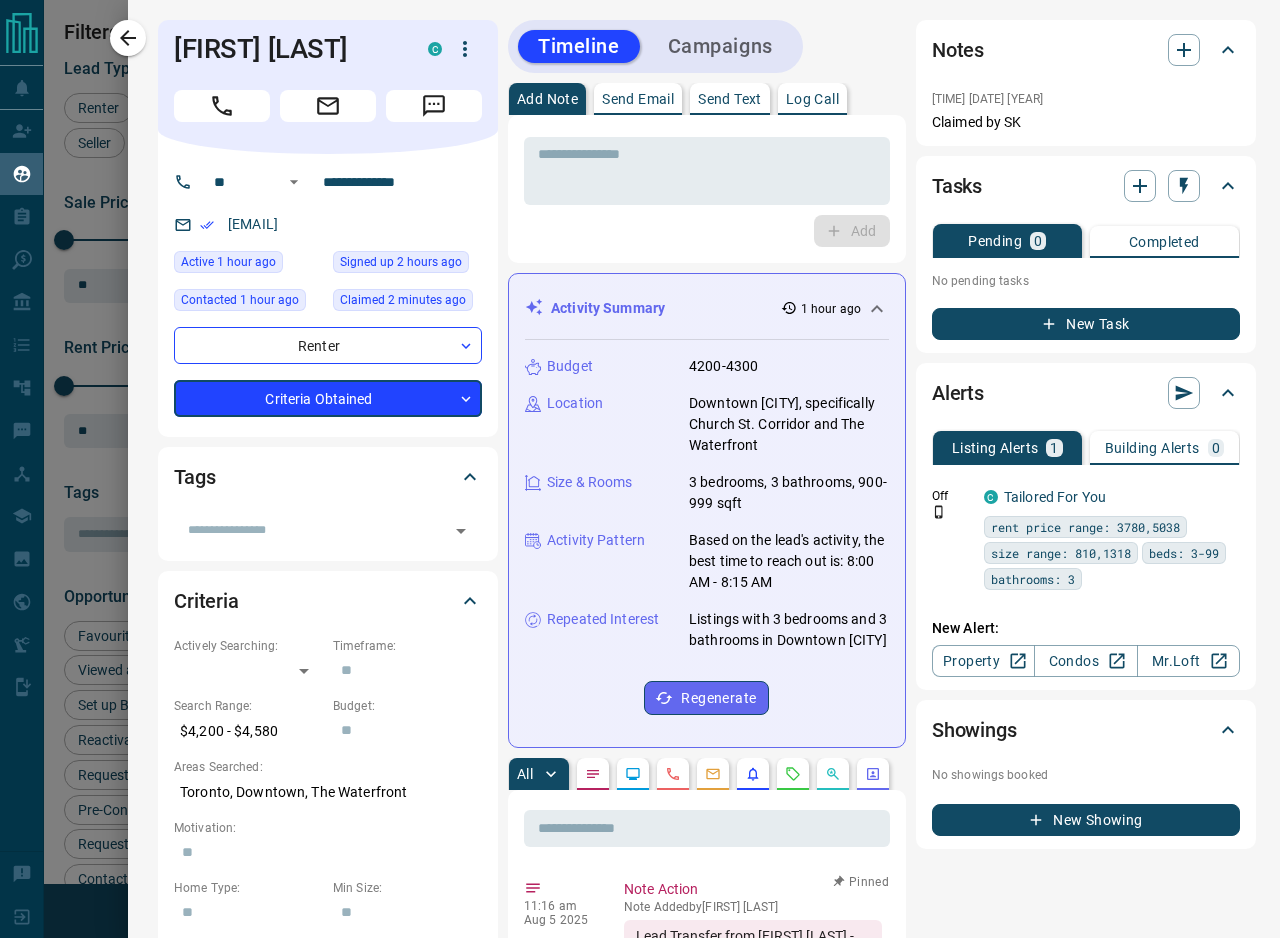 type on "*" 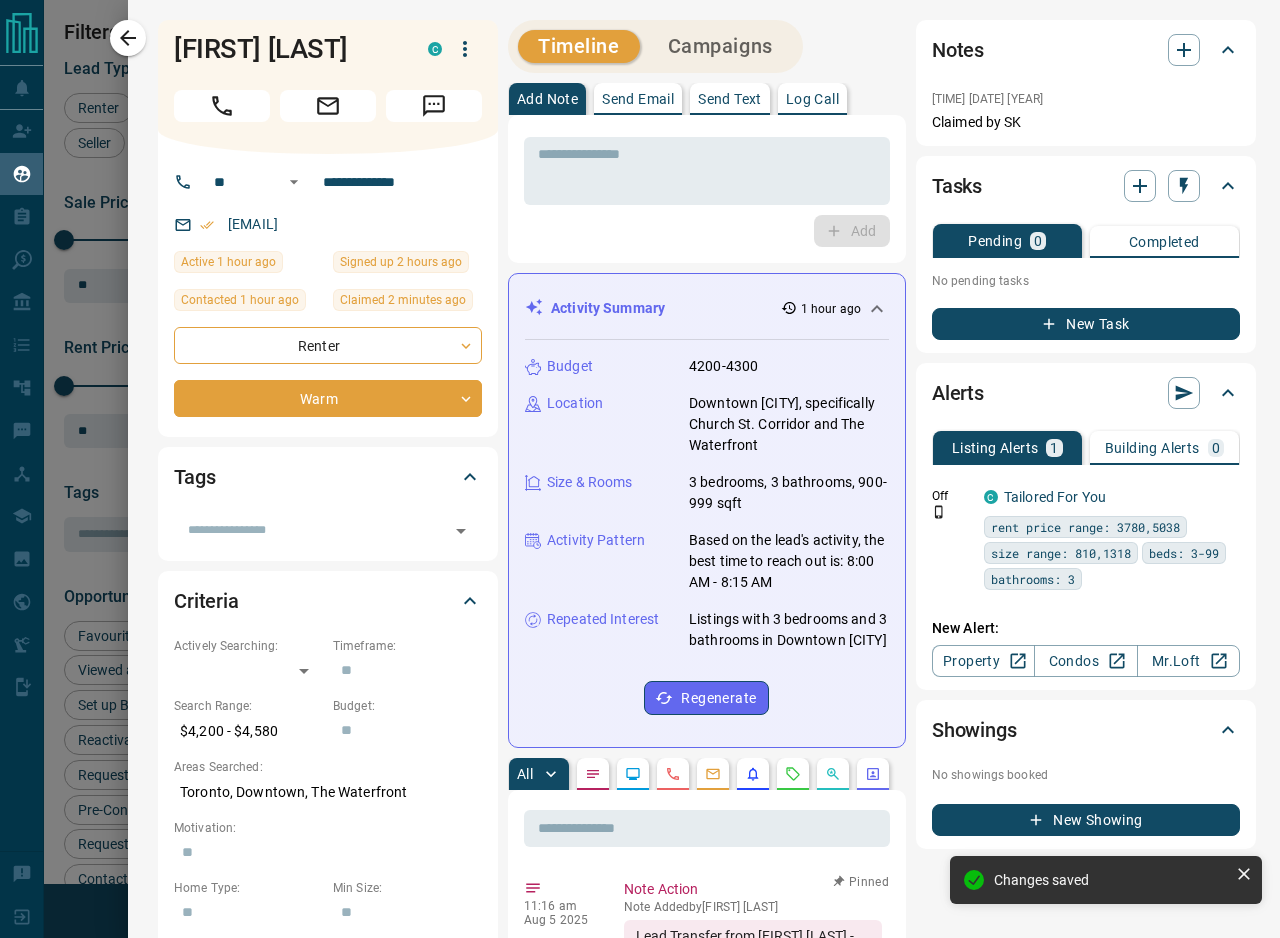 click on "Downtown [CITY], specifically Church St. Corridor and The Waterfront" at bounding box center [789, 424] 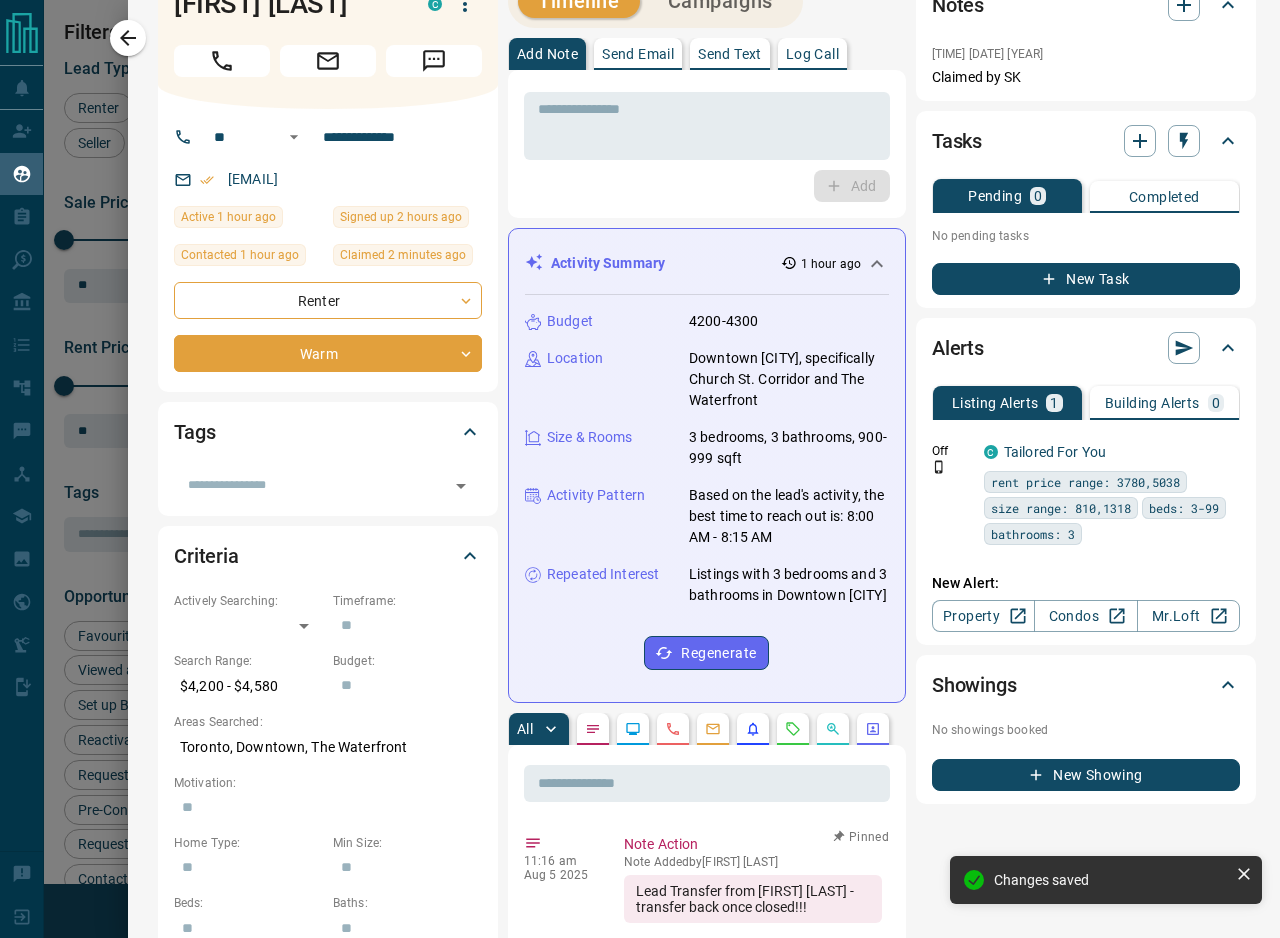 scroll, scrollTop: 0, scrollLeft: 0, axis: both 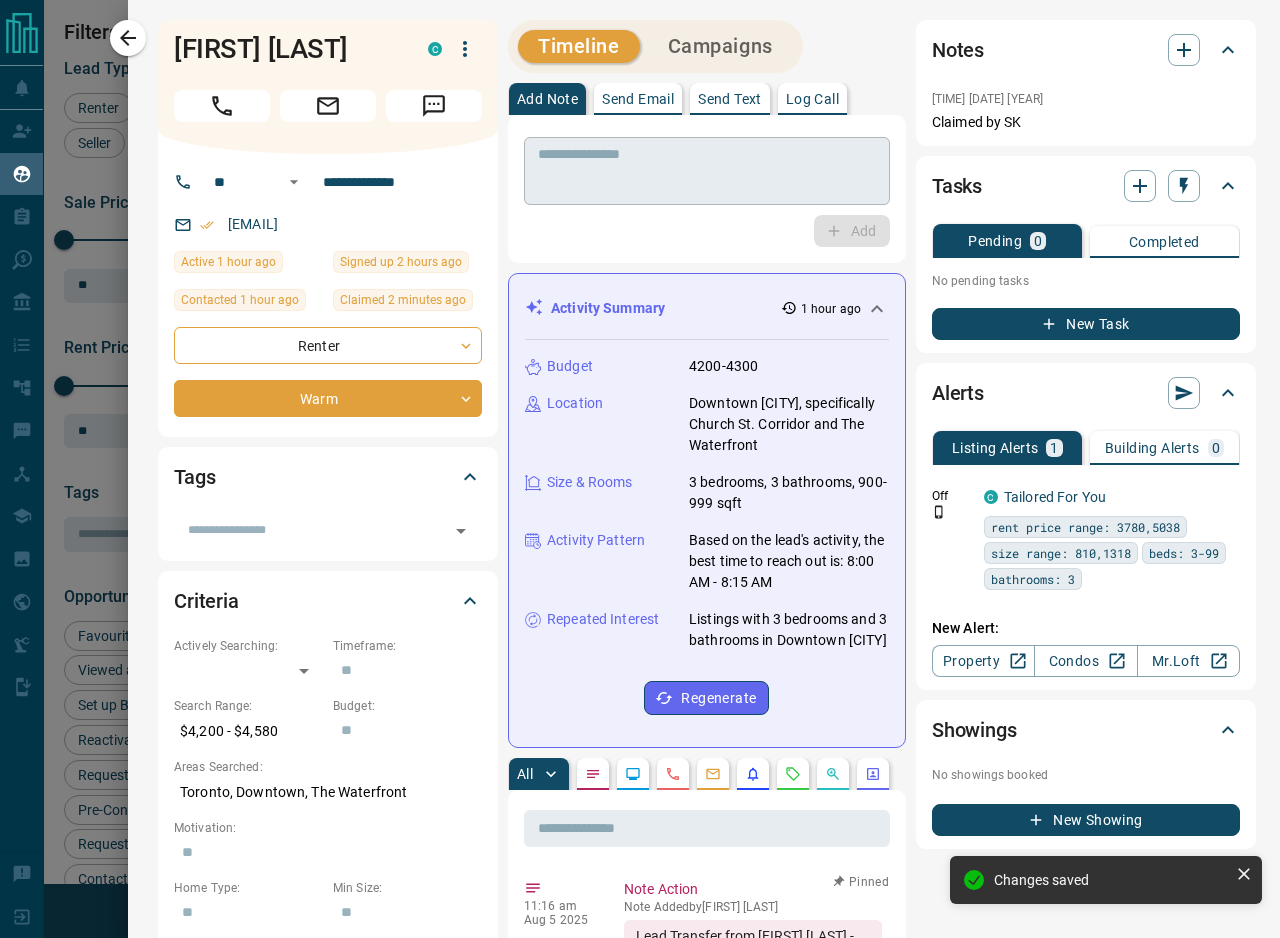 click at bounding box center (704, 171) 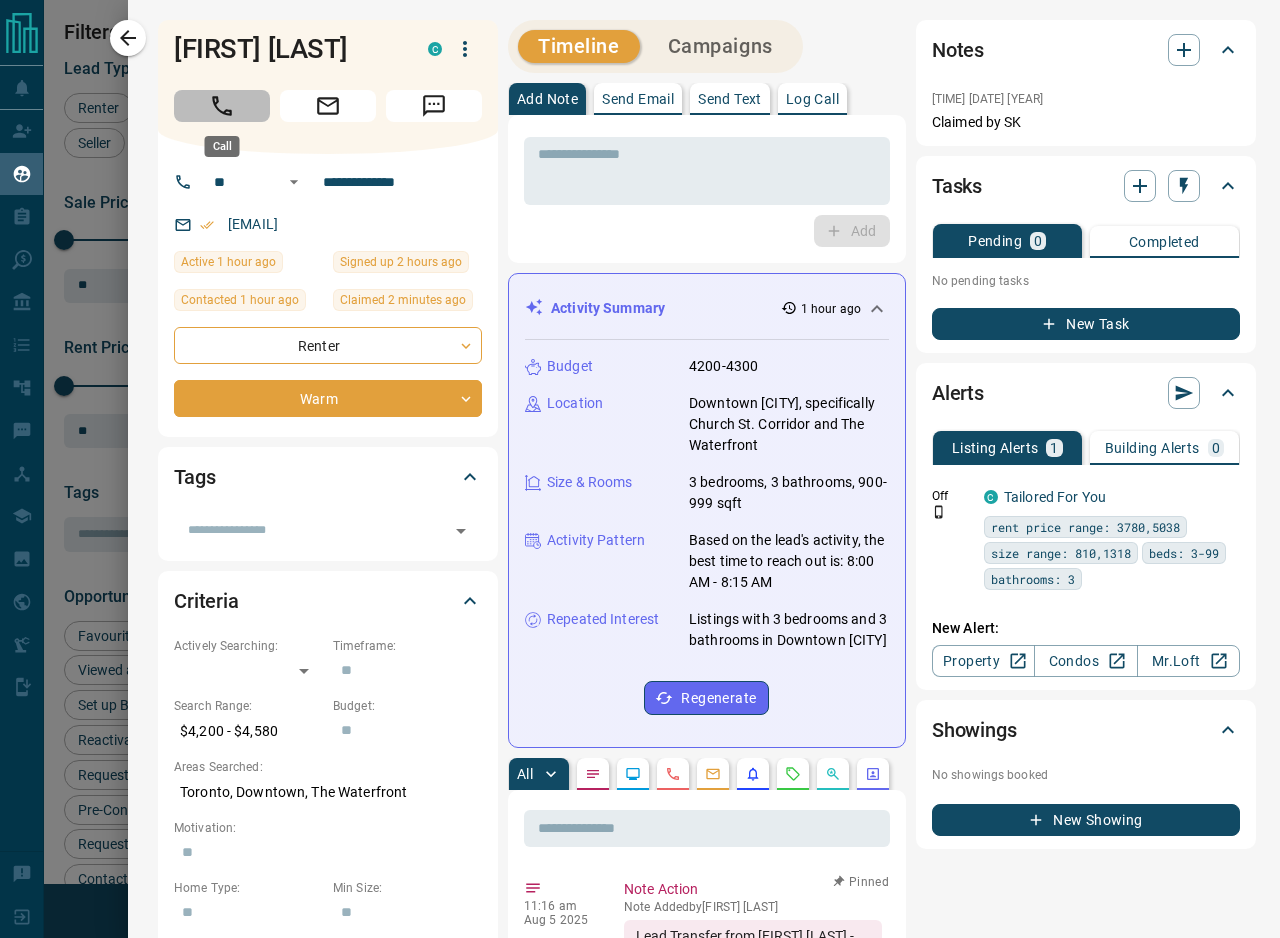 click 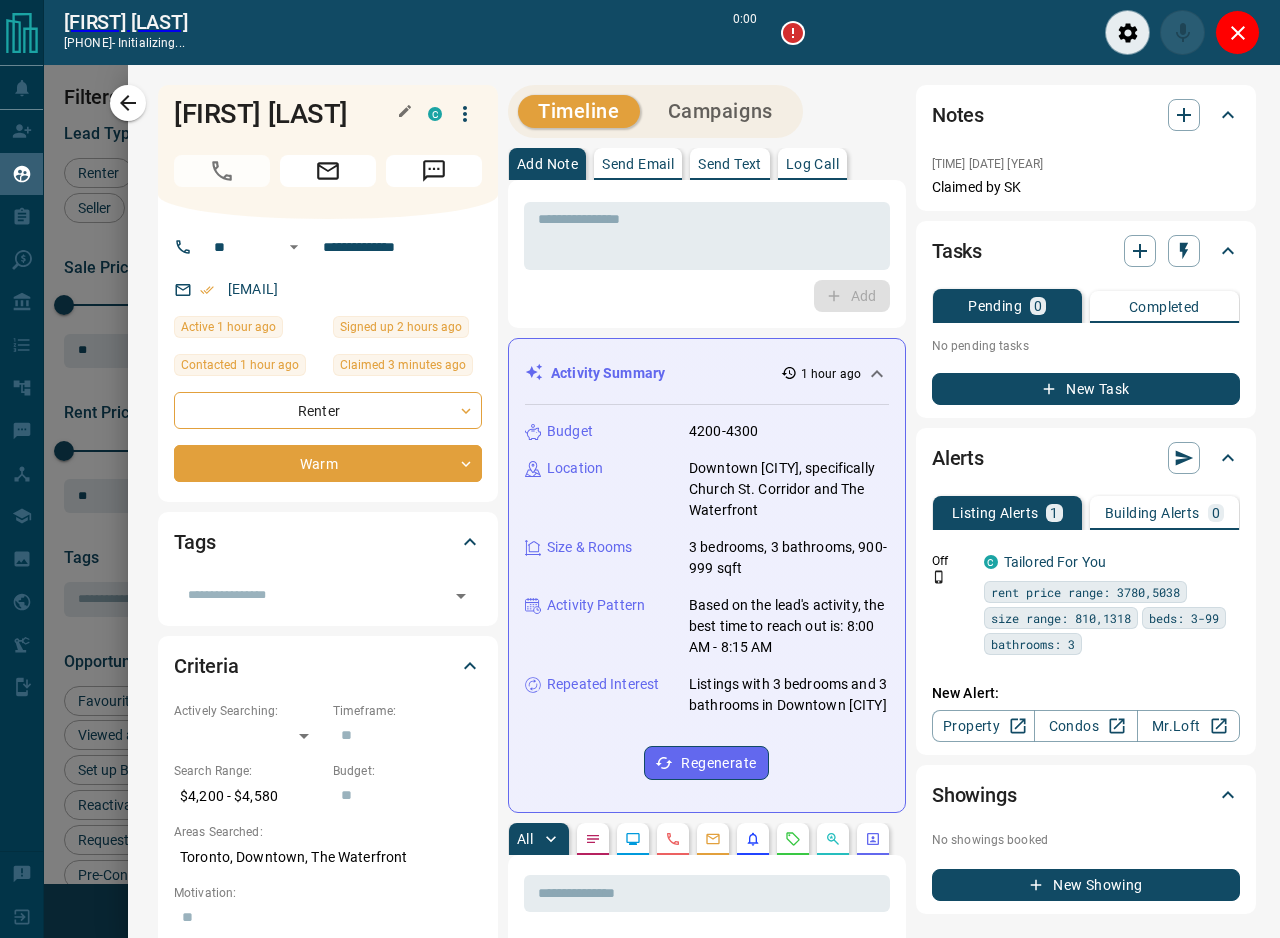 scroll, scrollTop: 697, scrollLeft: 902, axis: both 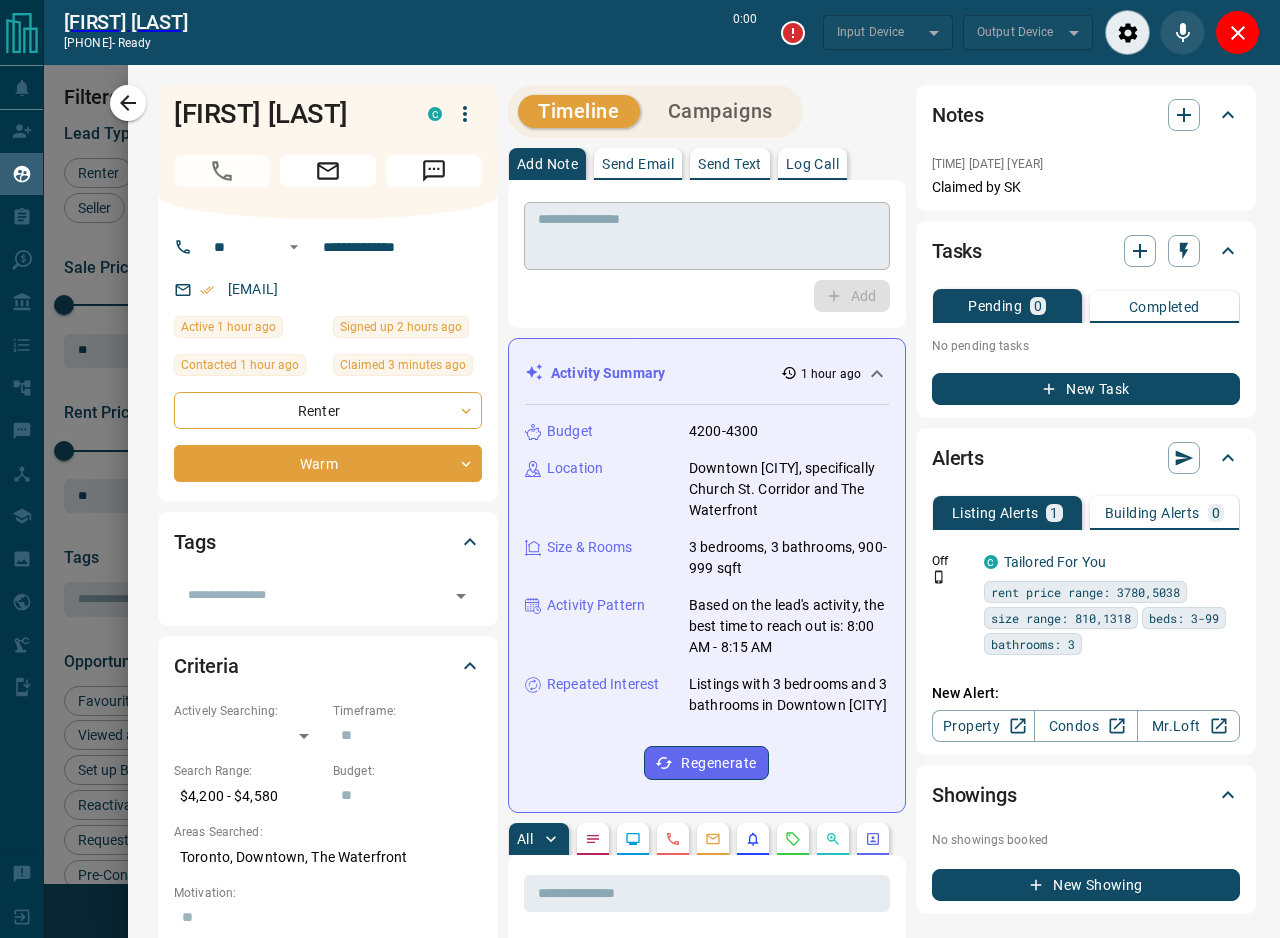 type on "*******" 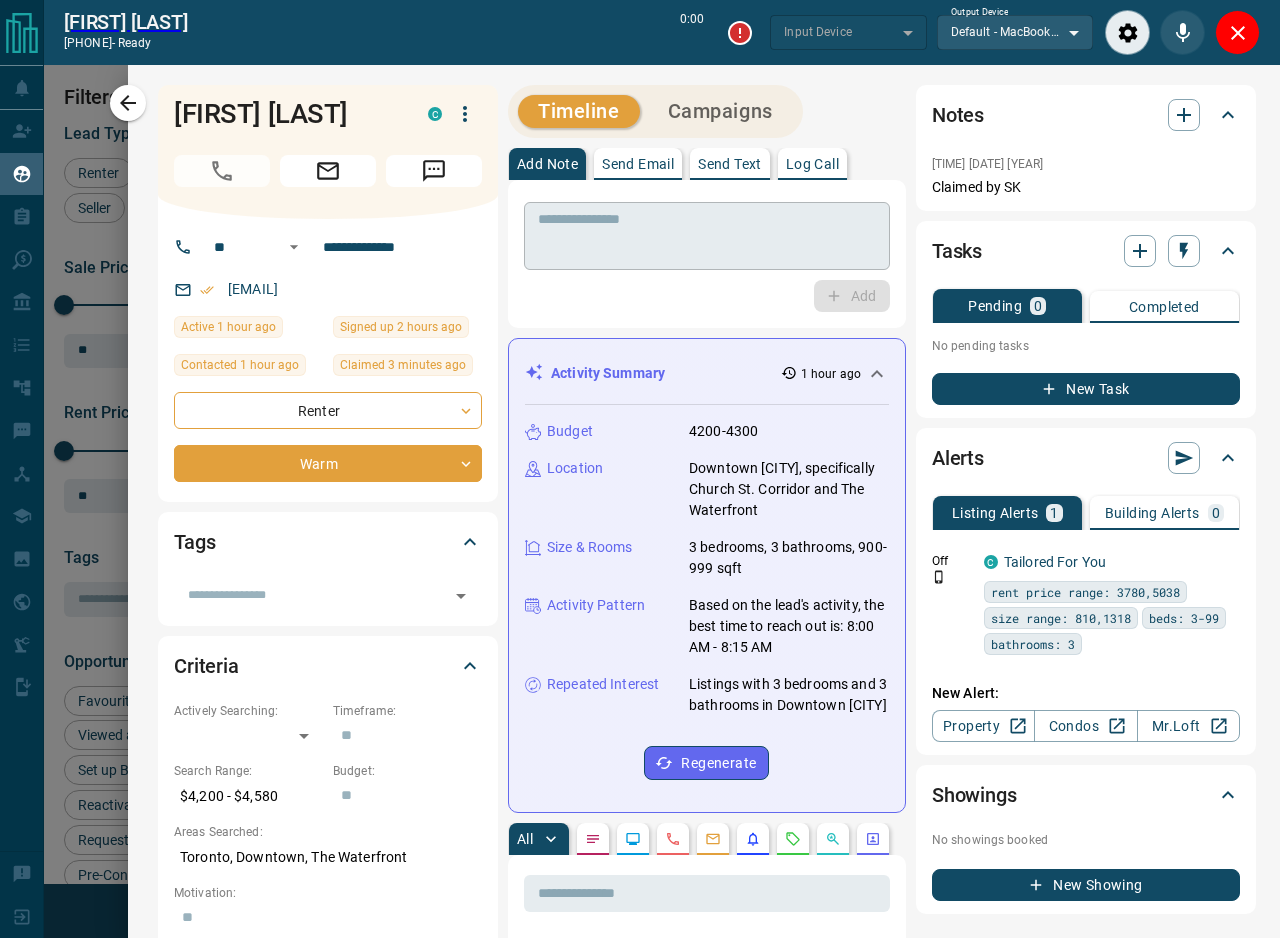 type on "*******" 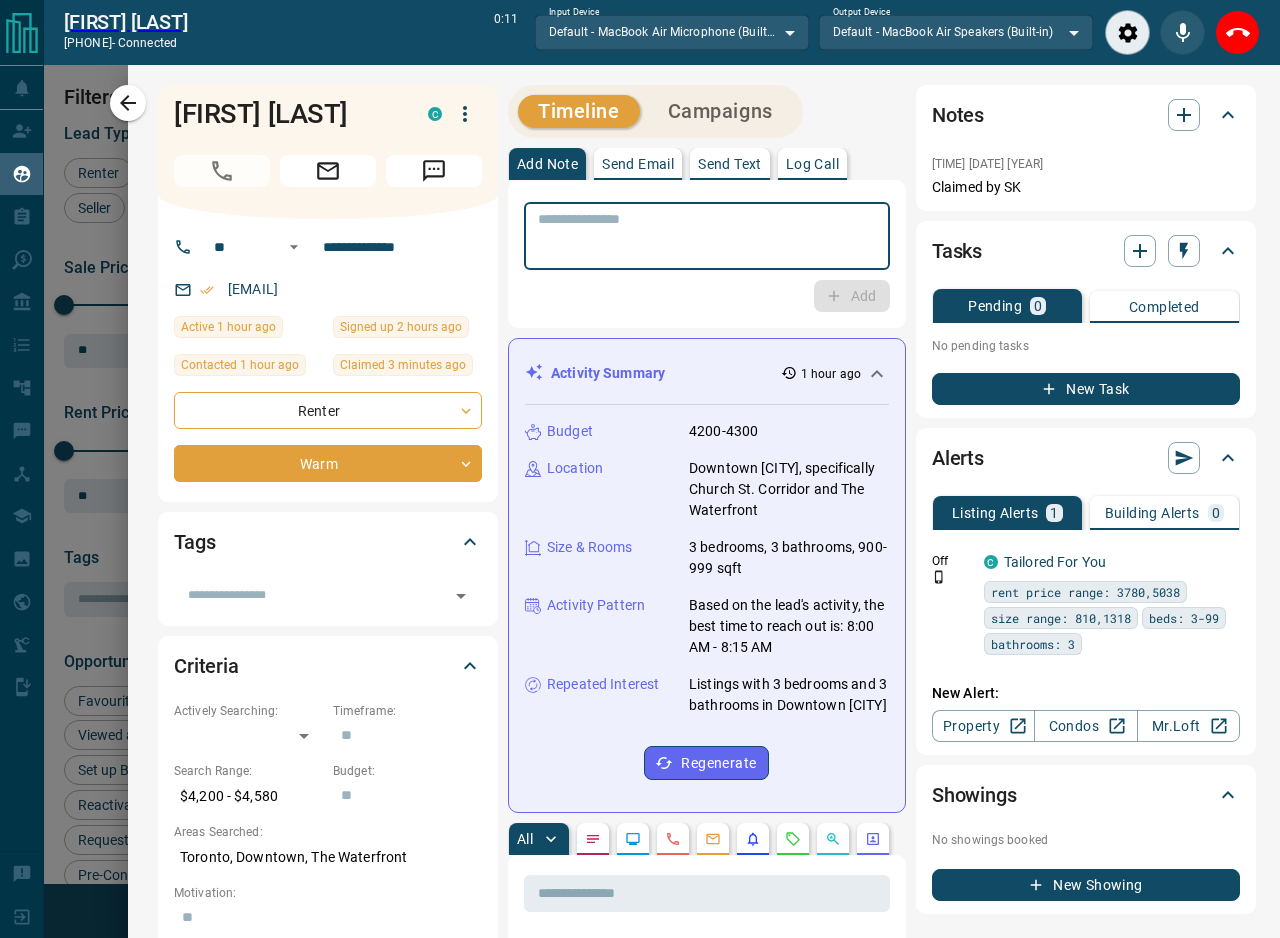 click at bounding box center [704, 236] 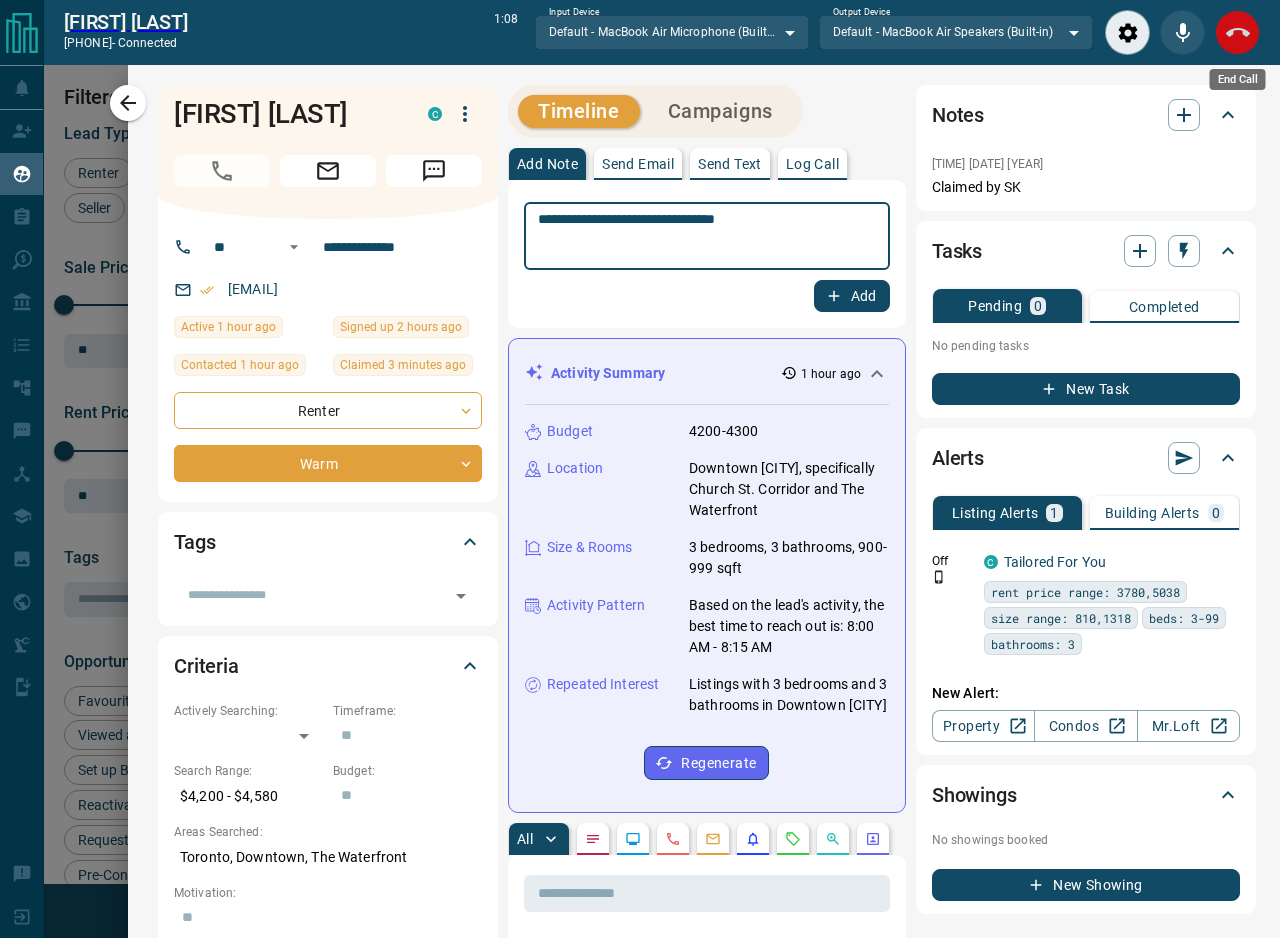 type on "**********" 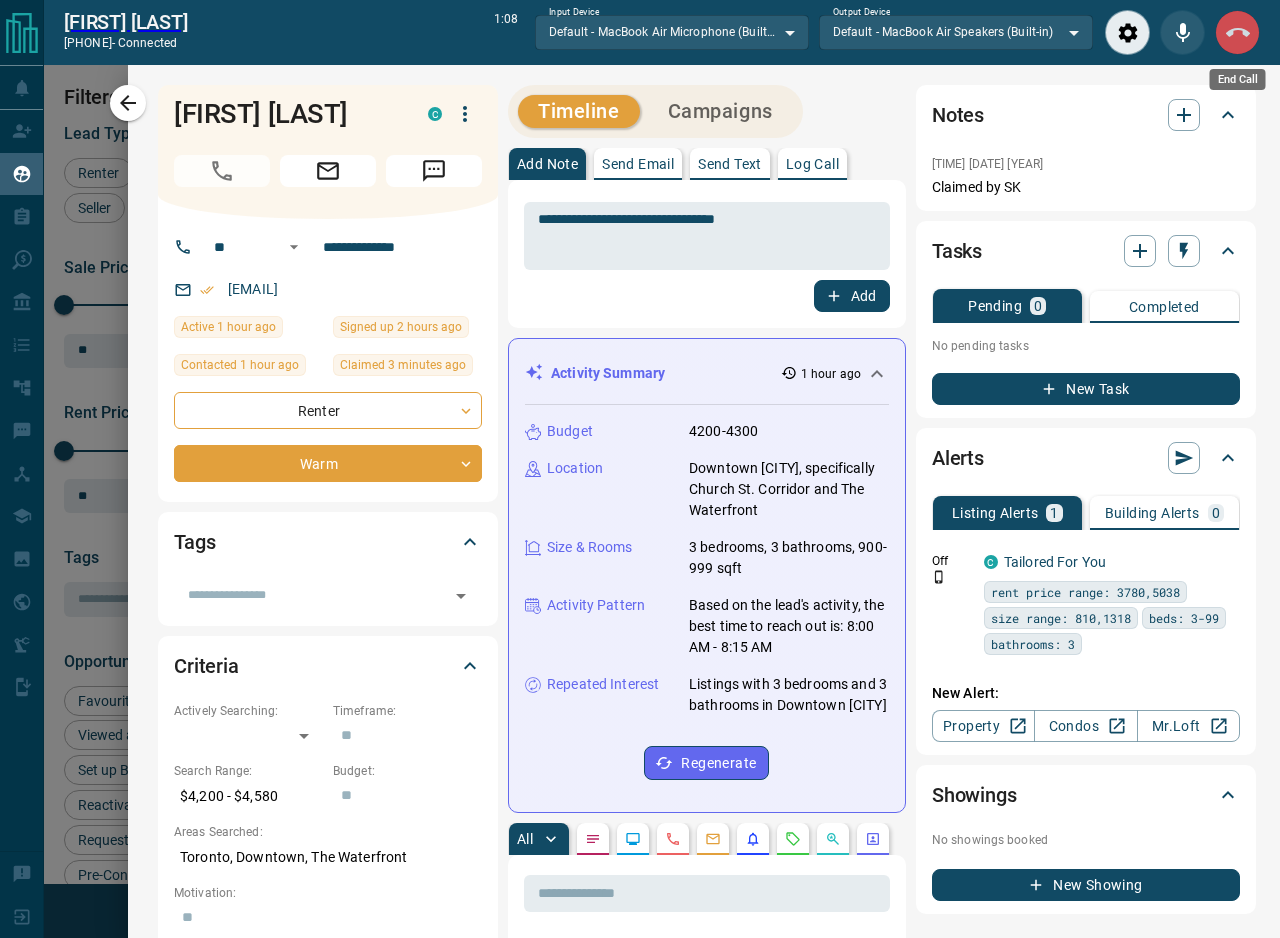 click 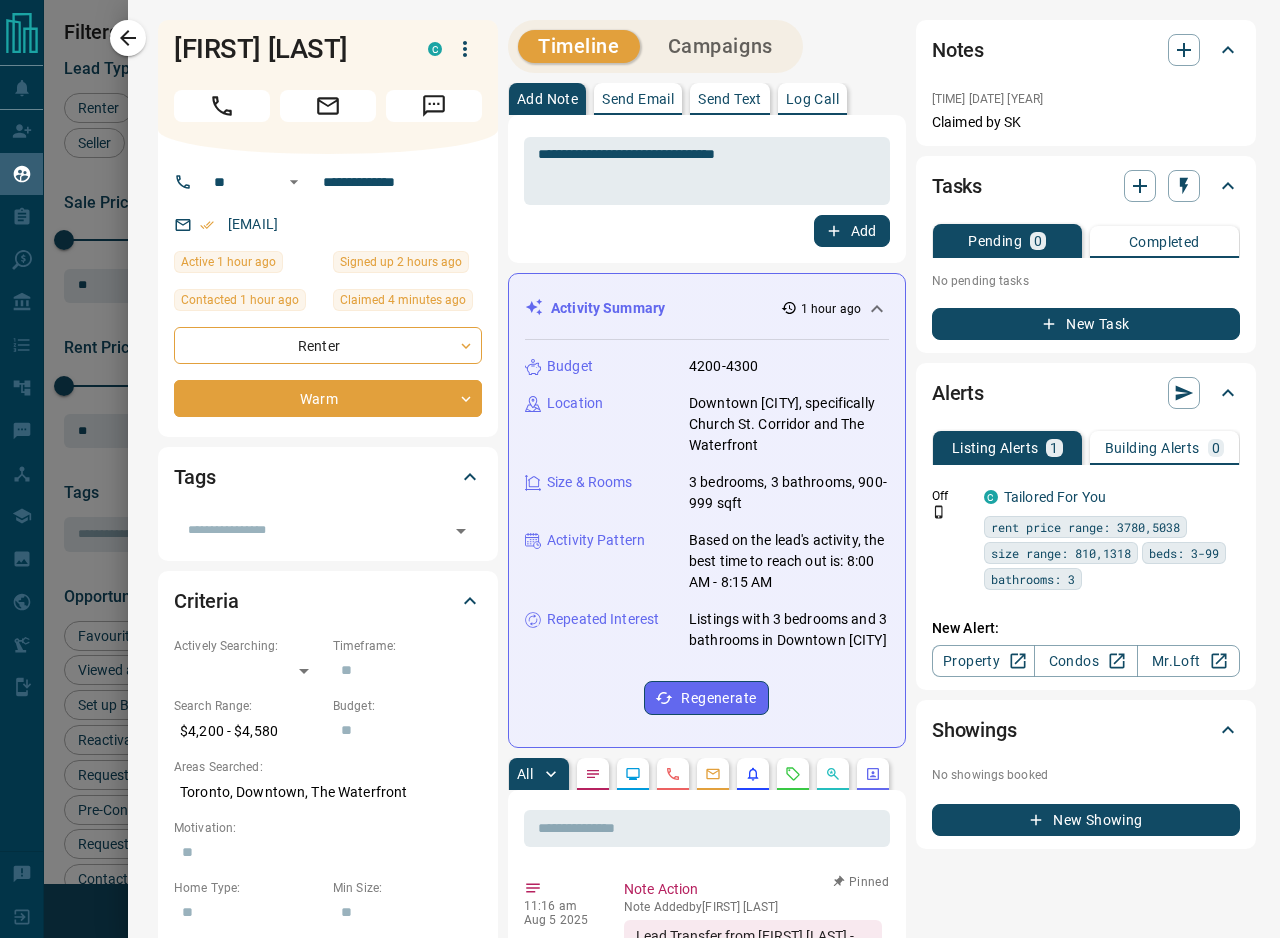 scroll, scrollTop: 1, scrollLeft: 1, axis: both 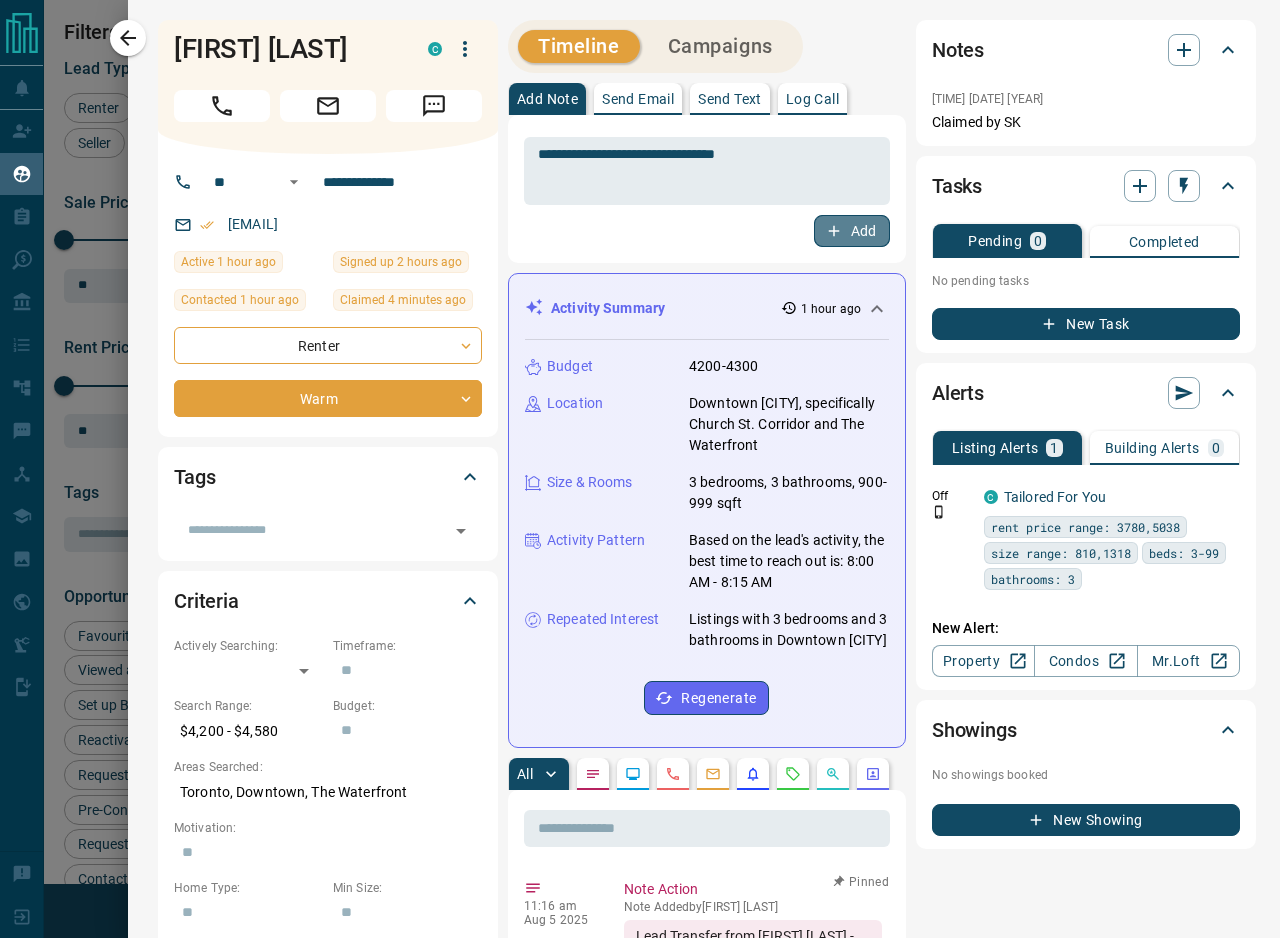 click on "Add" at bounding box center (852, 231) 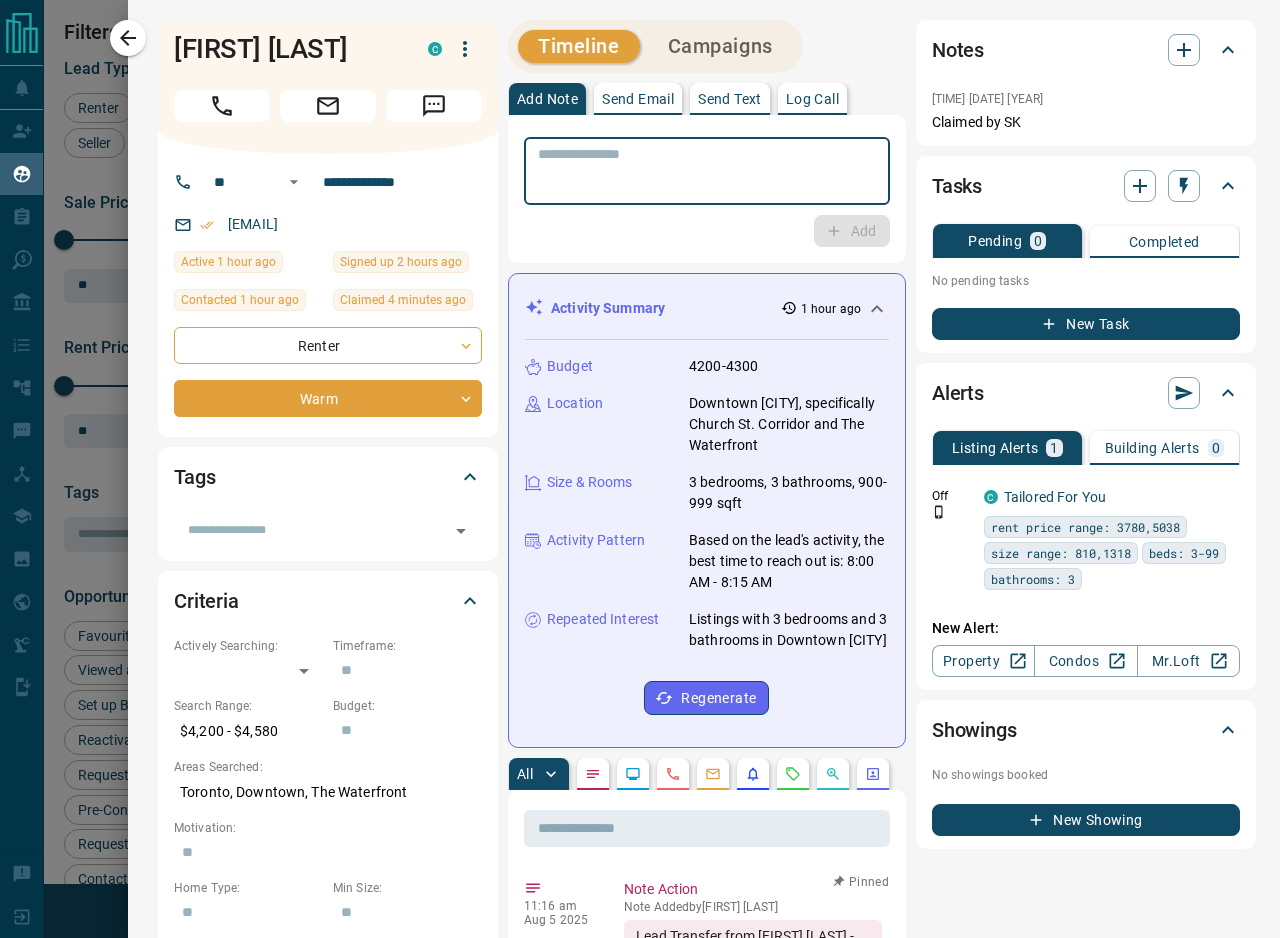 click at bounding box center [704, 171] 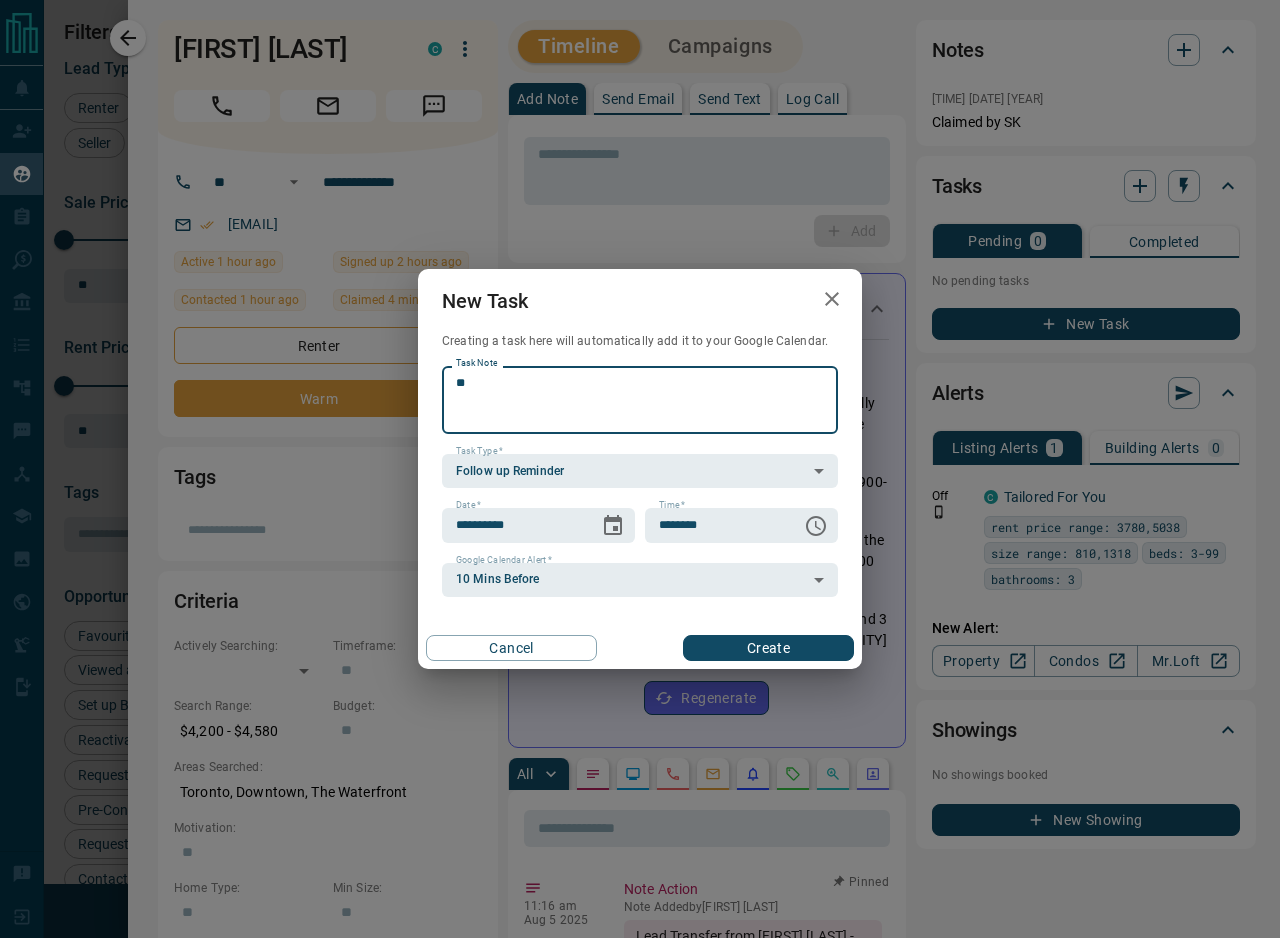 type on "*" 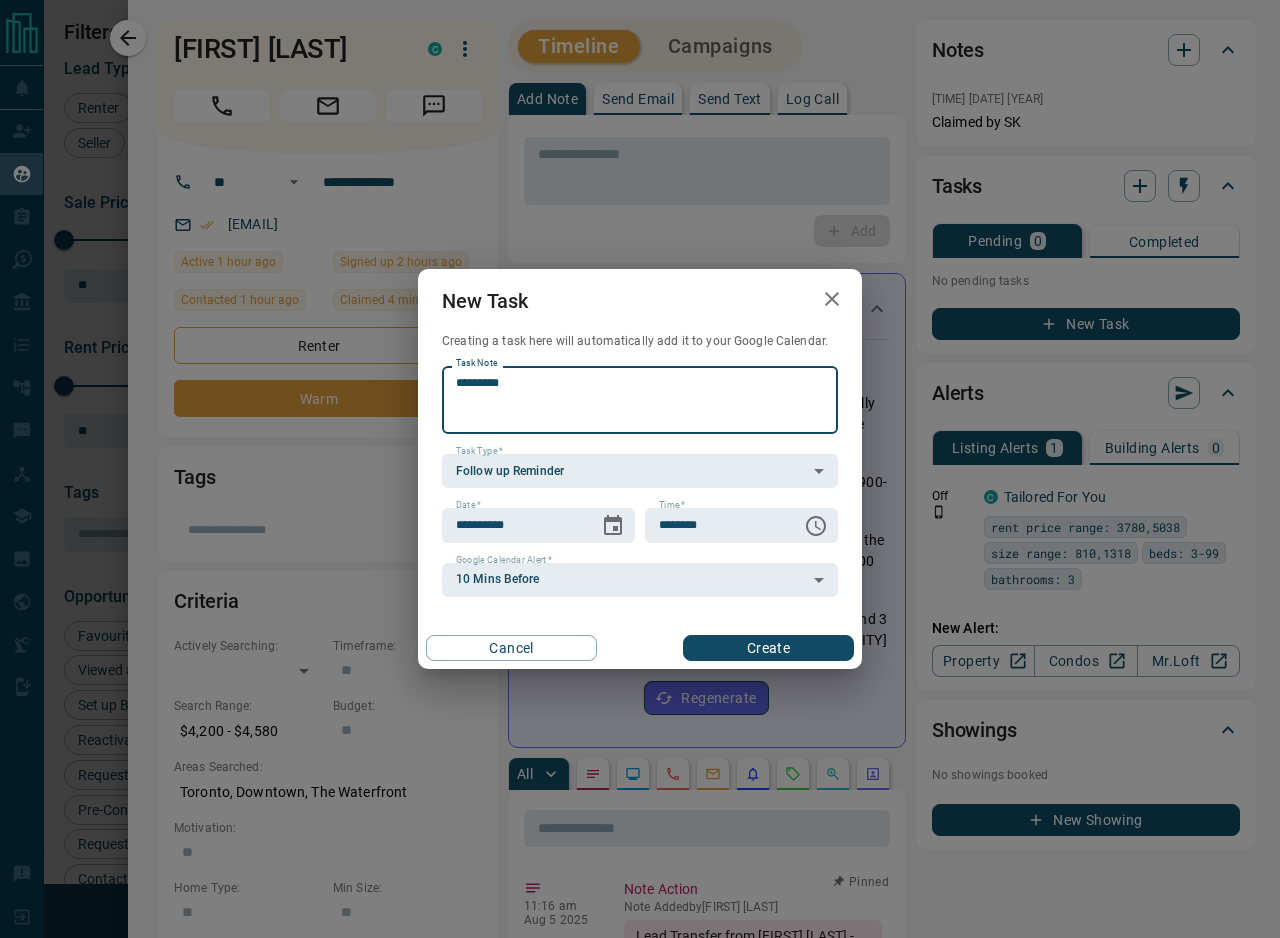 type on "*********" 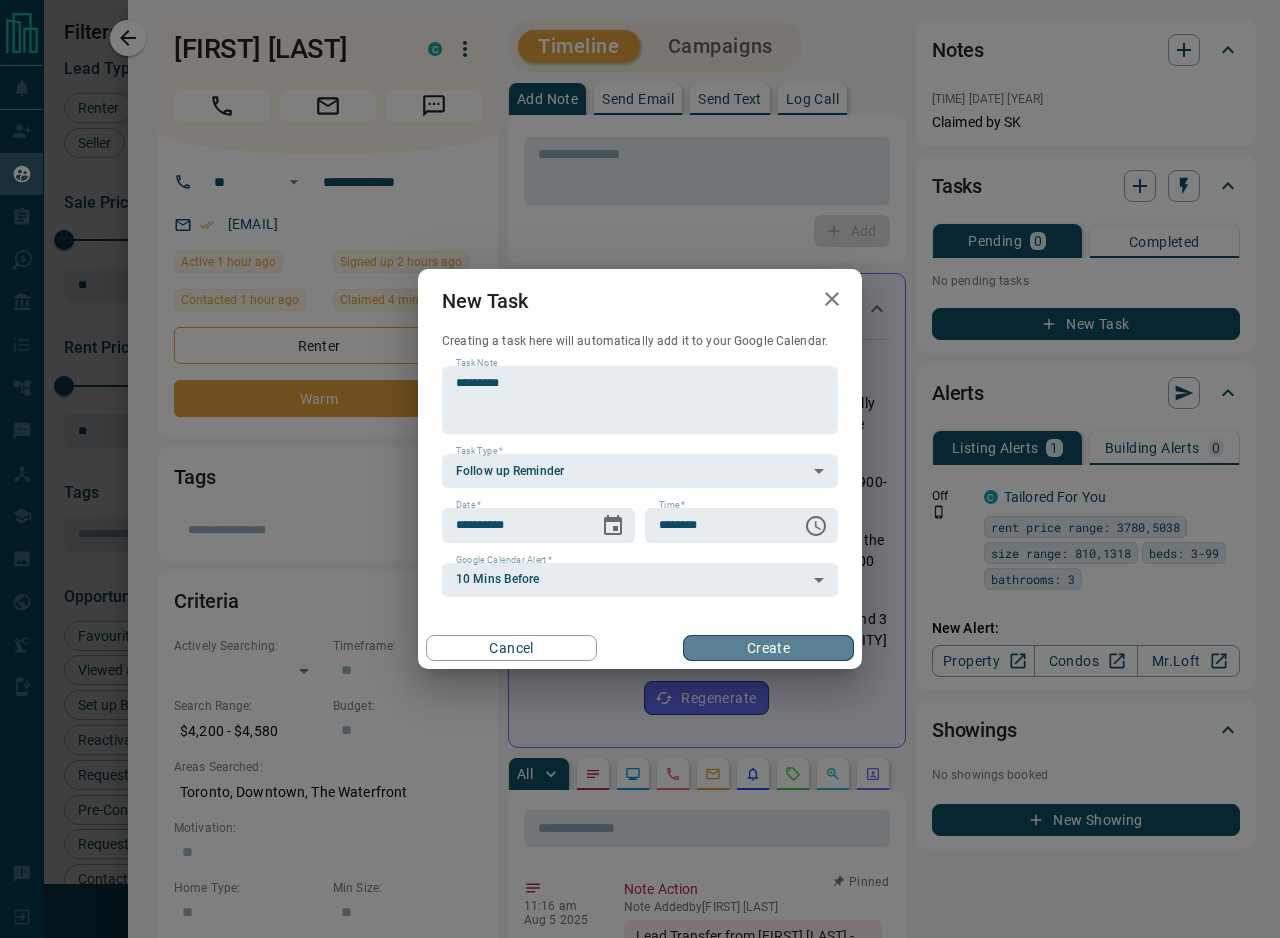 click on "Create" at bounding box center [768, 648] 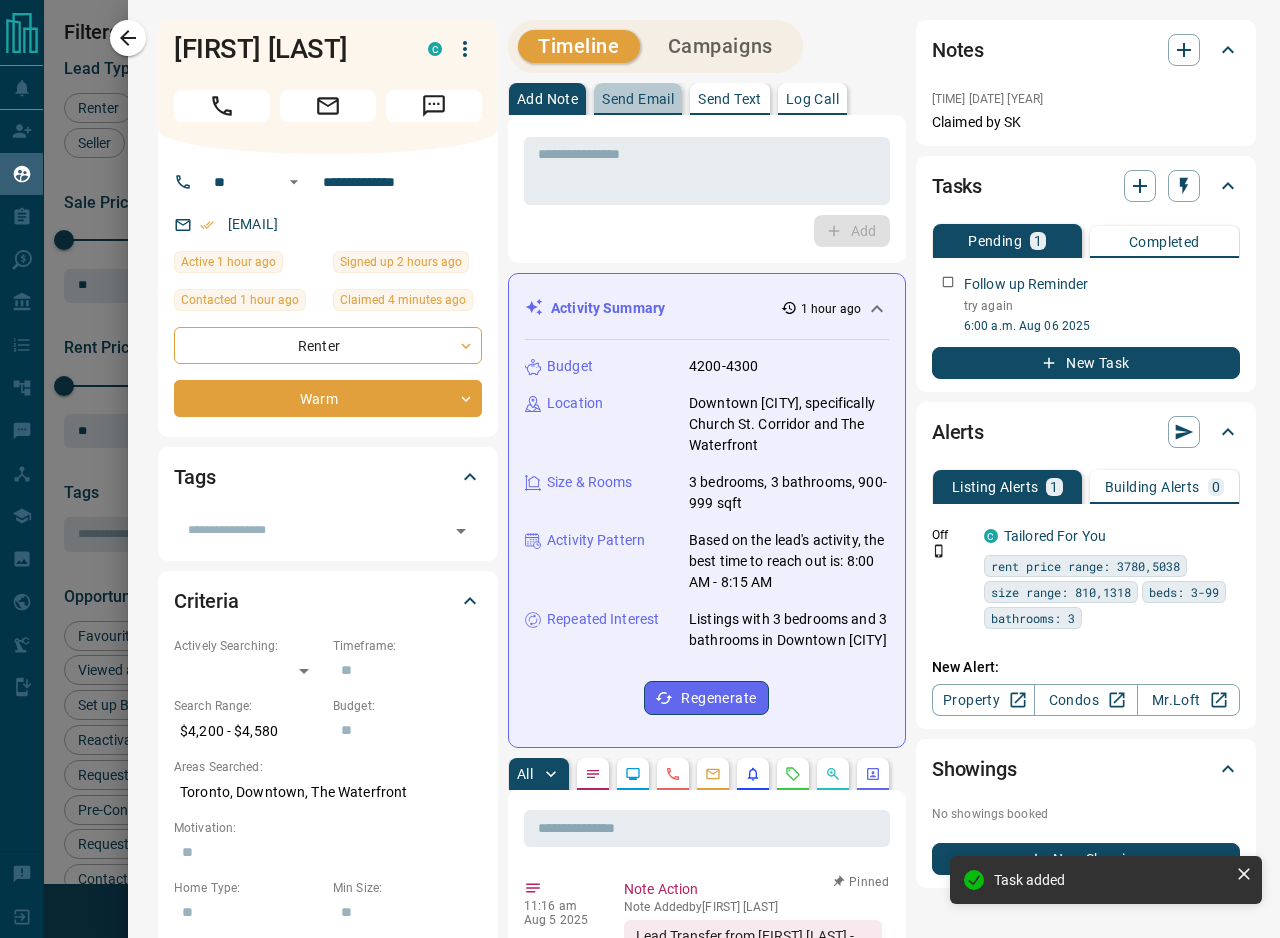 click on "Send Email" at bounding box center (638, 99) 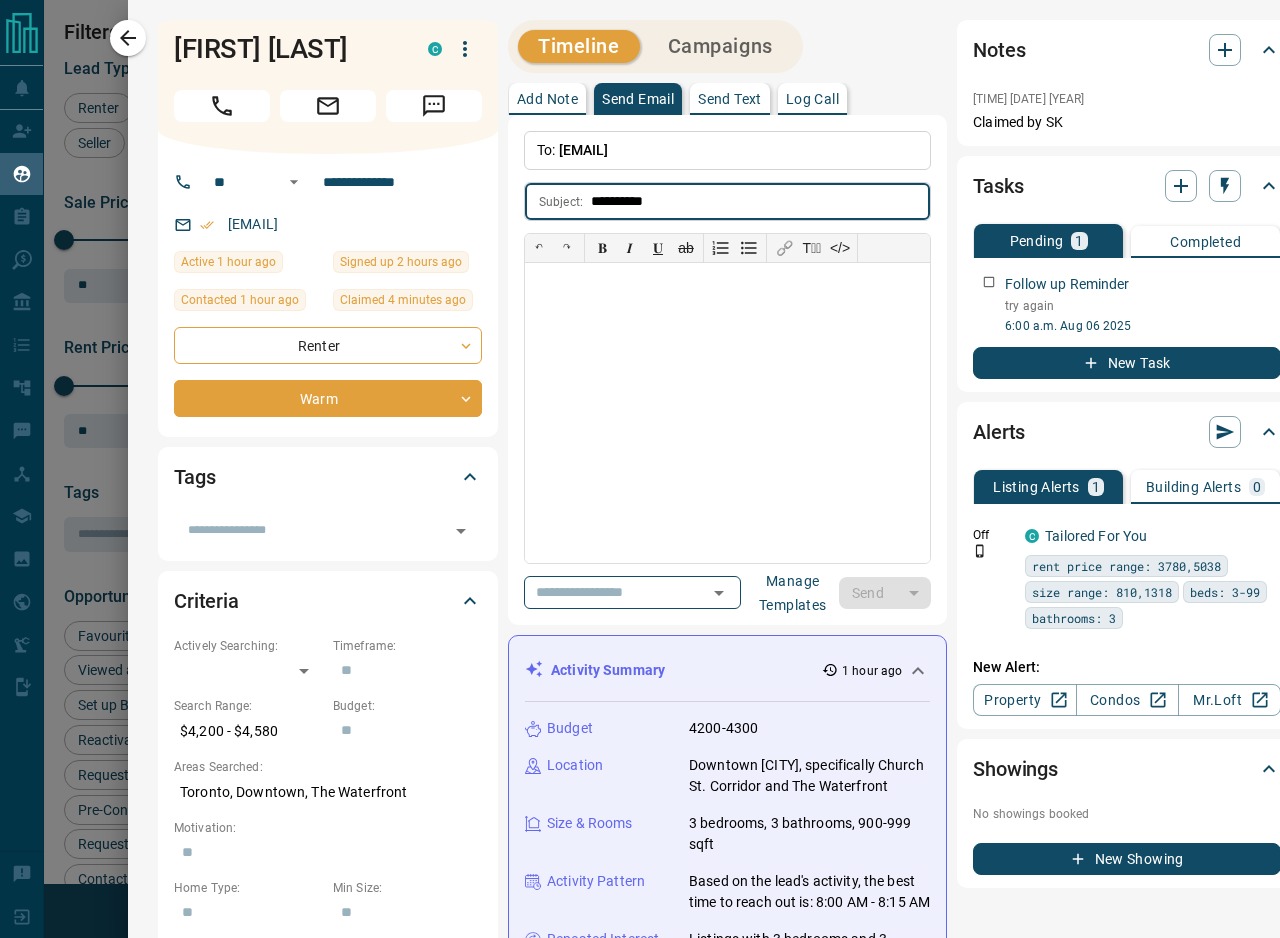 type on "*********" 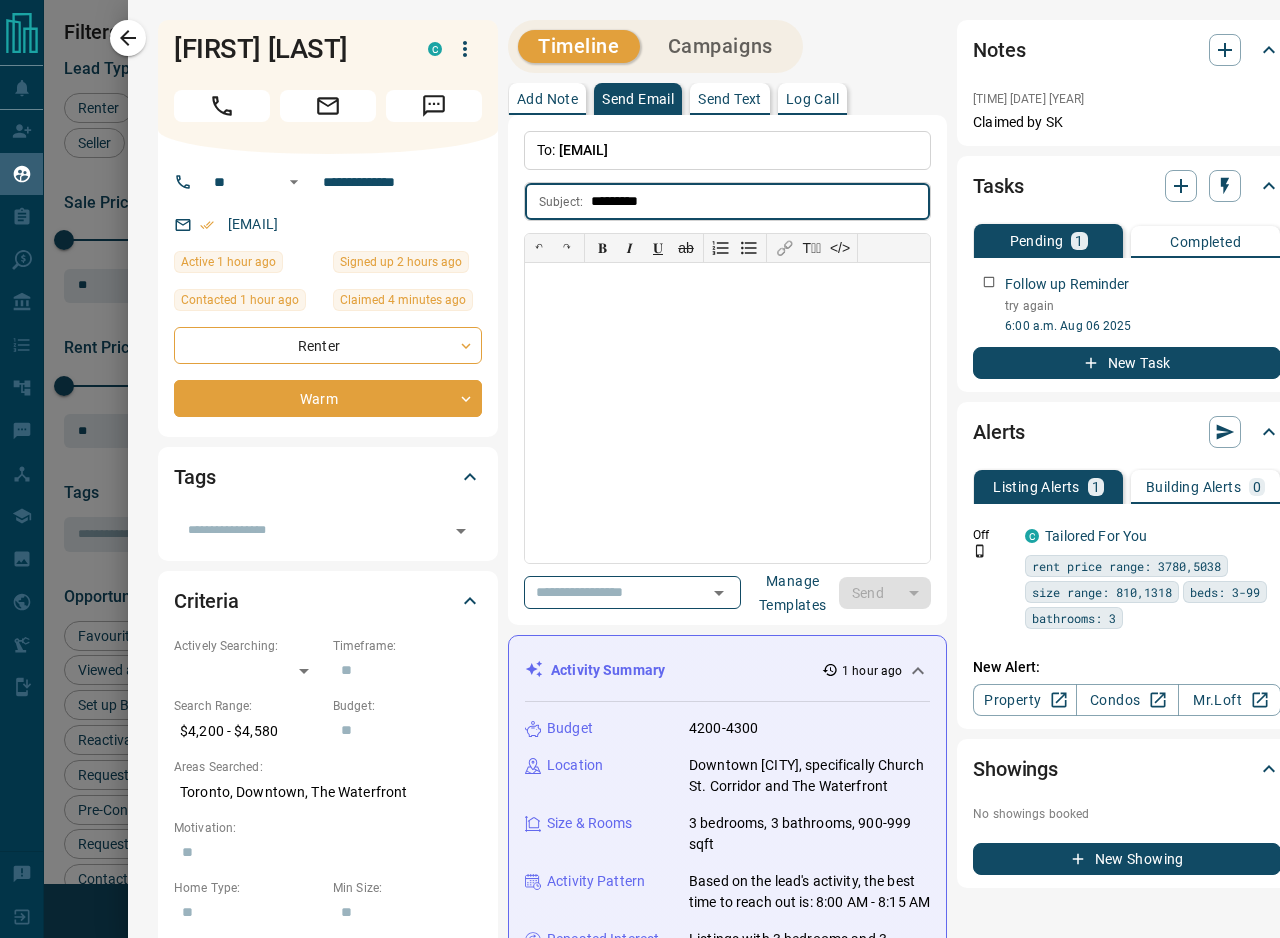 click on "*********" at bounding box center [760, 201] 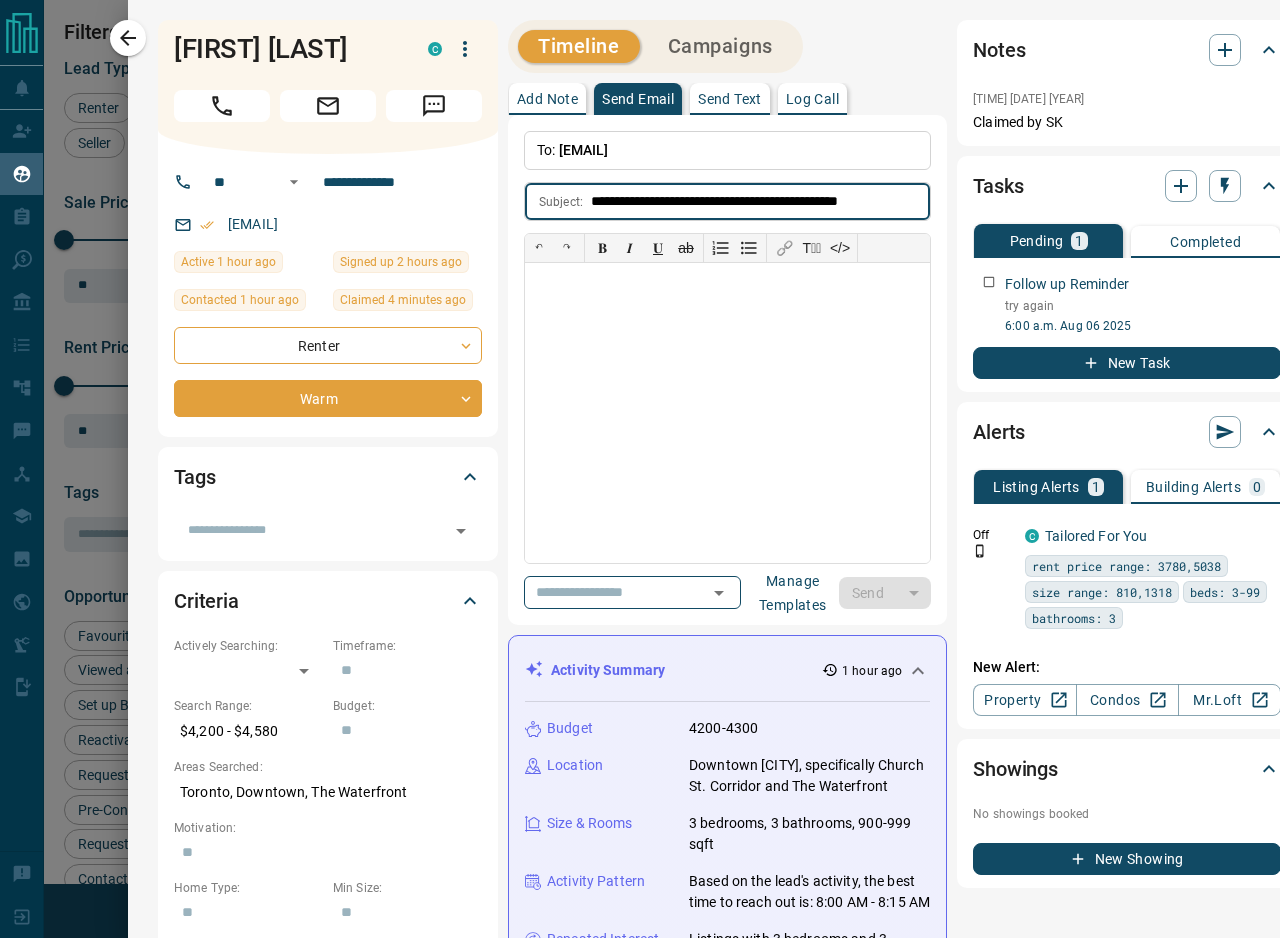 type on "**********" 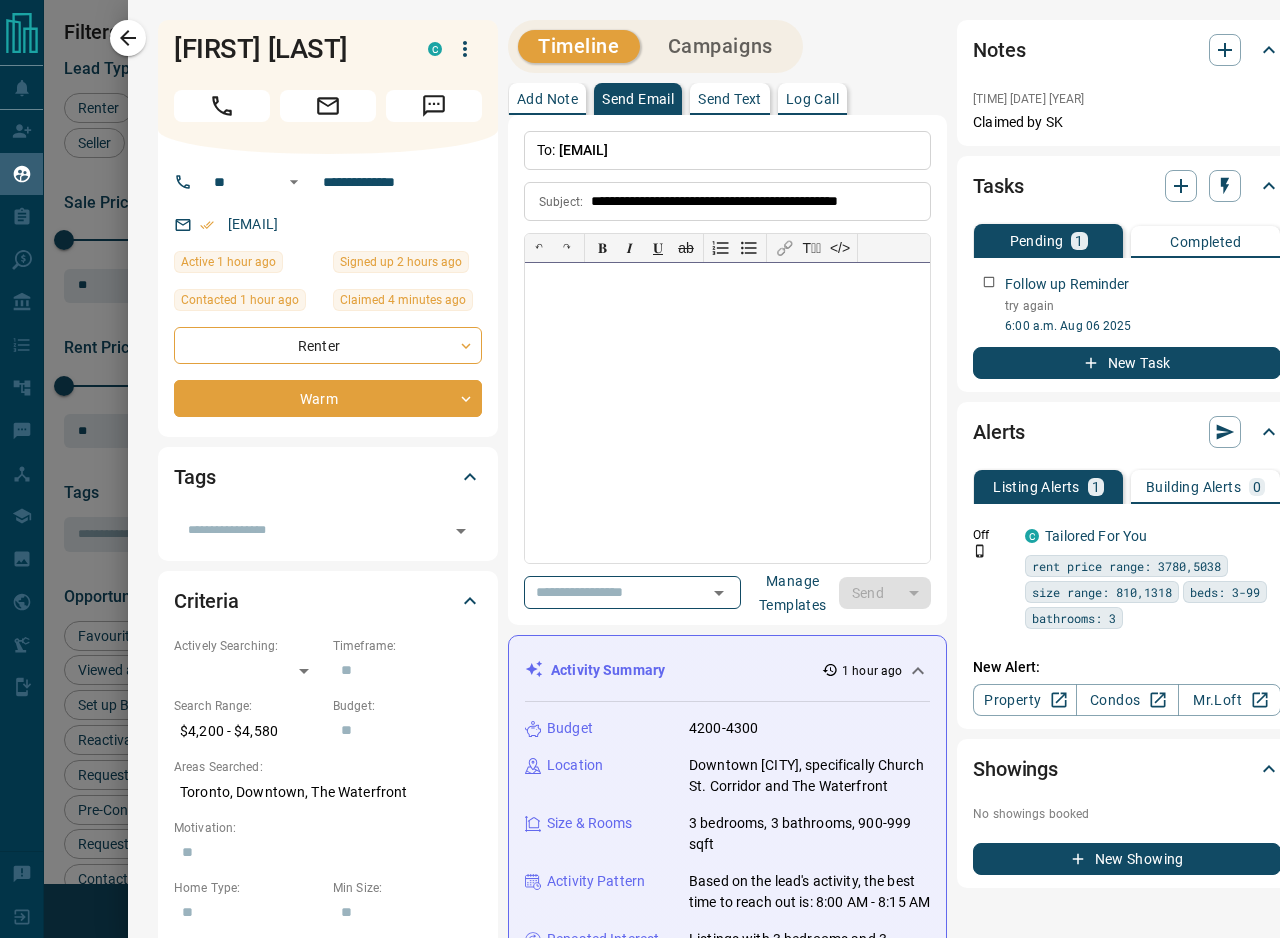 click at bounding box center [727, 413] 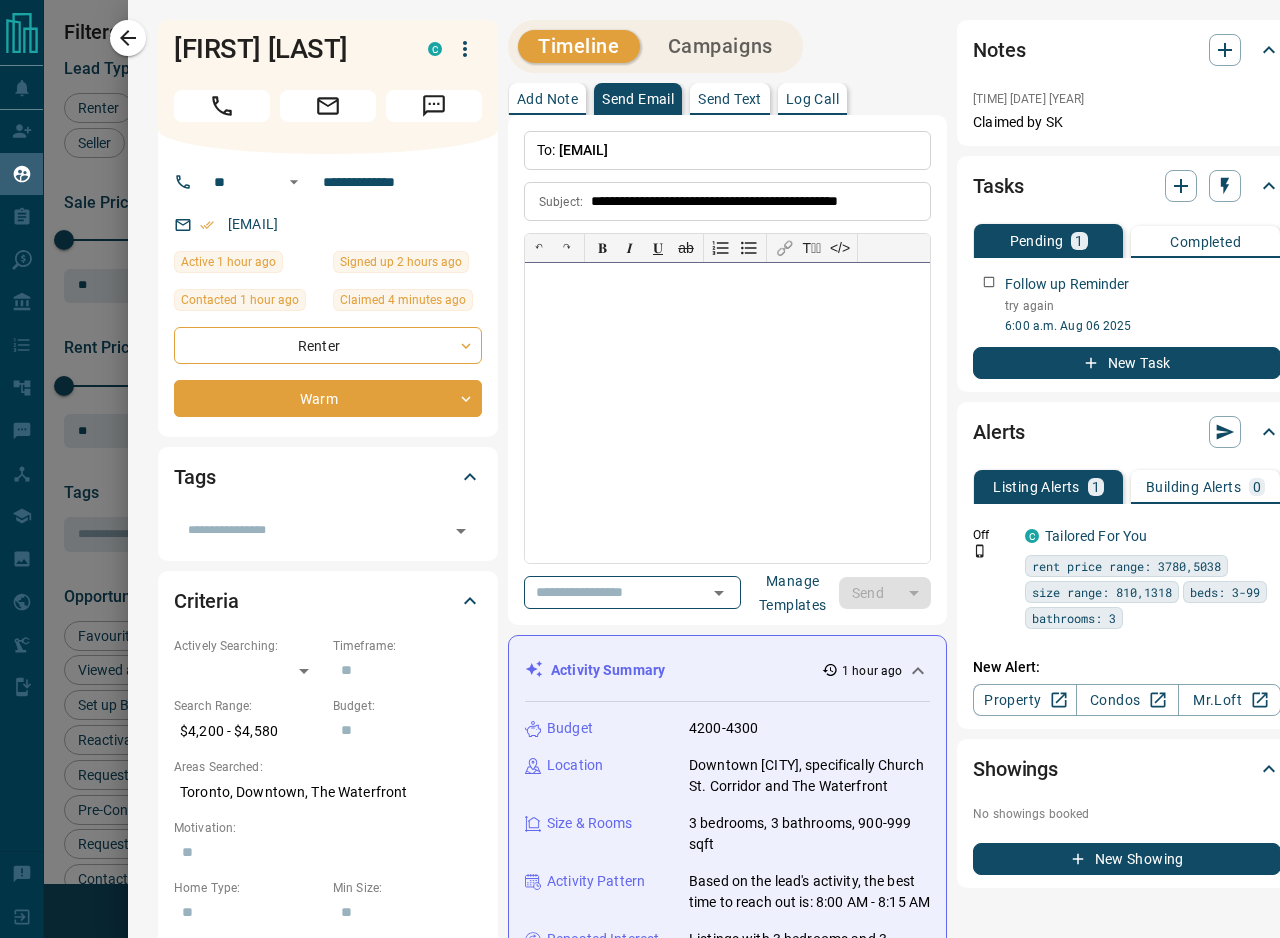 type 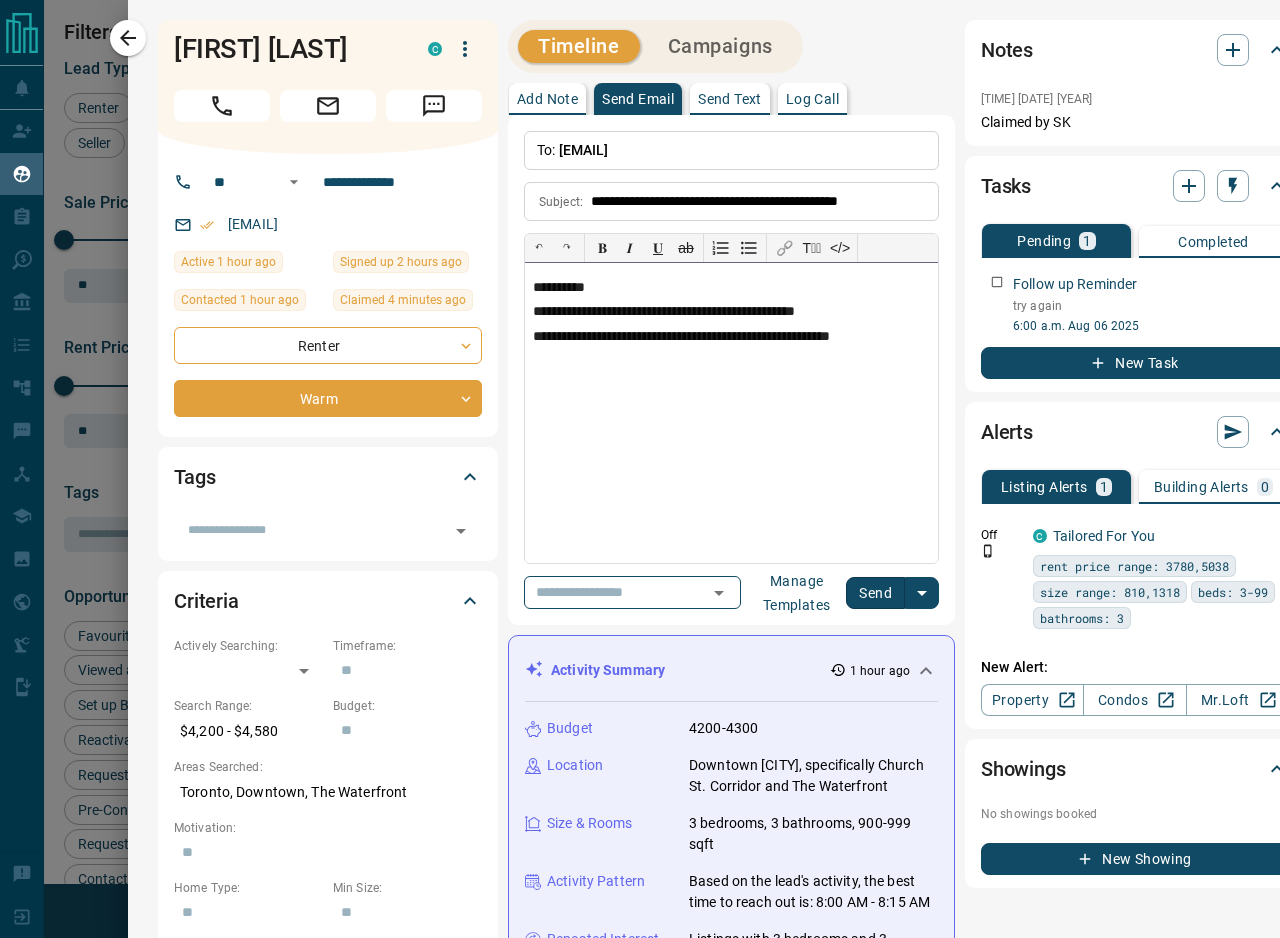 click on "**********" at bounding box center [731, 337] 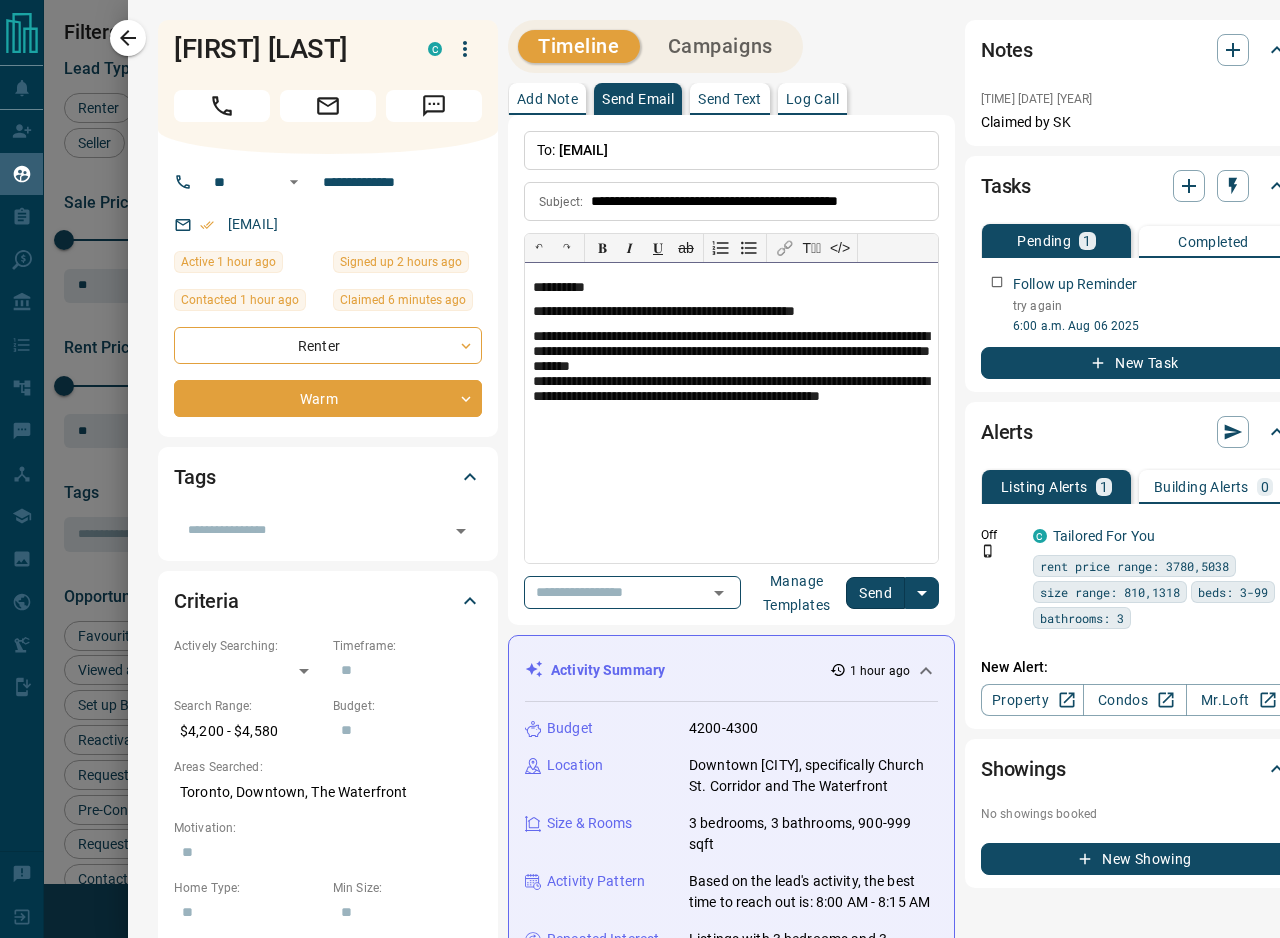 click on "**********" at bounding box center (731, 378) 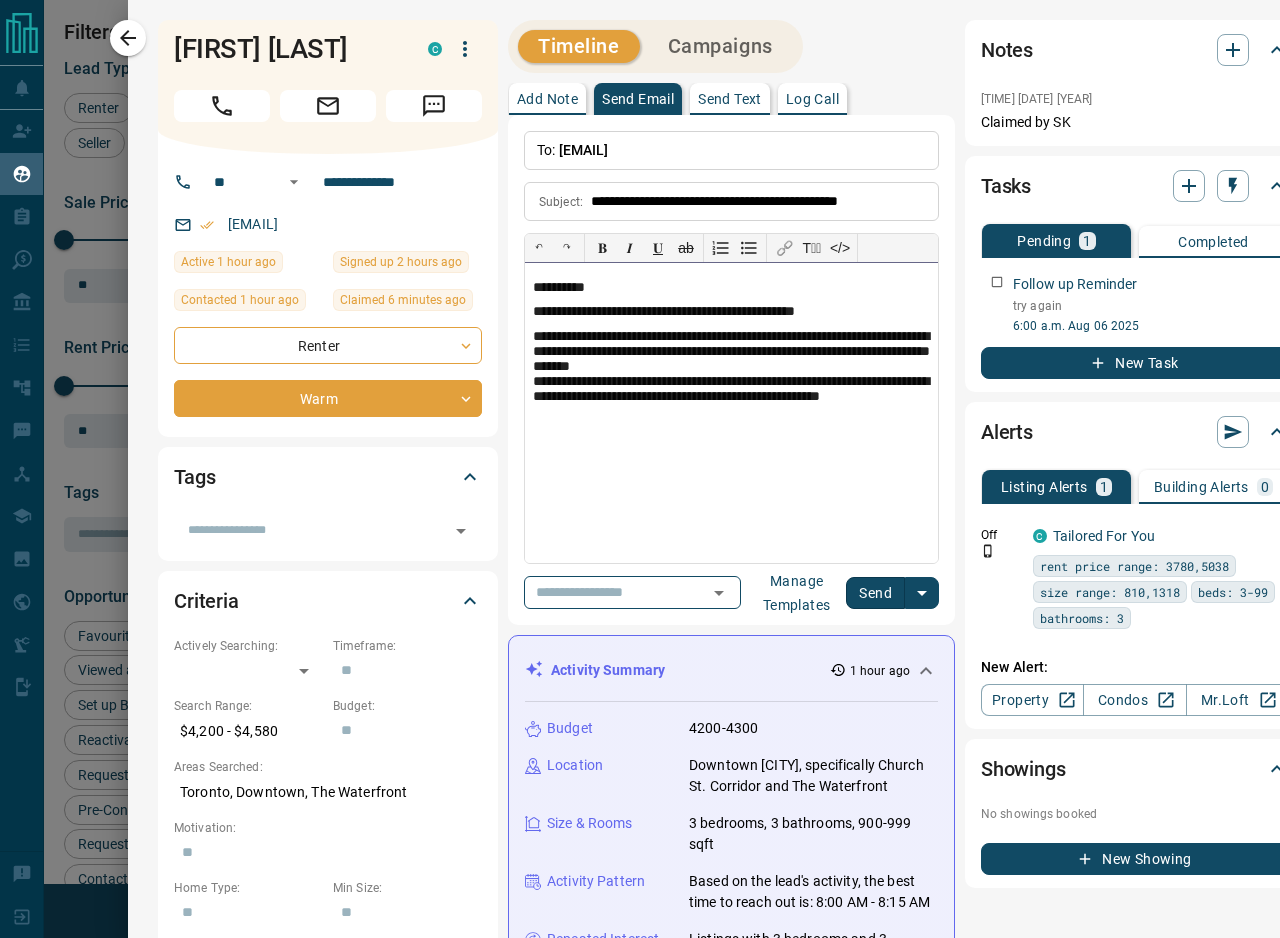 click on "**********" at bounding box center [731, 378] 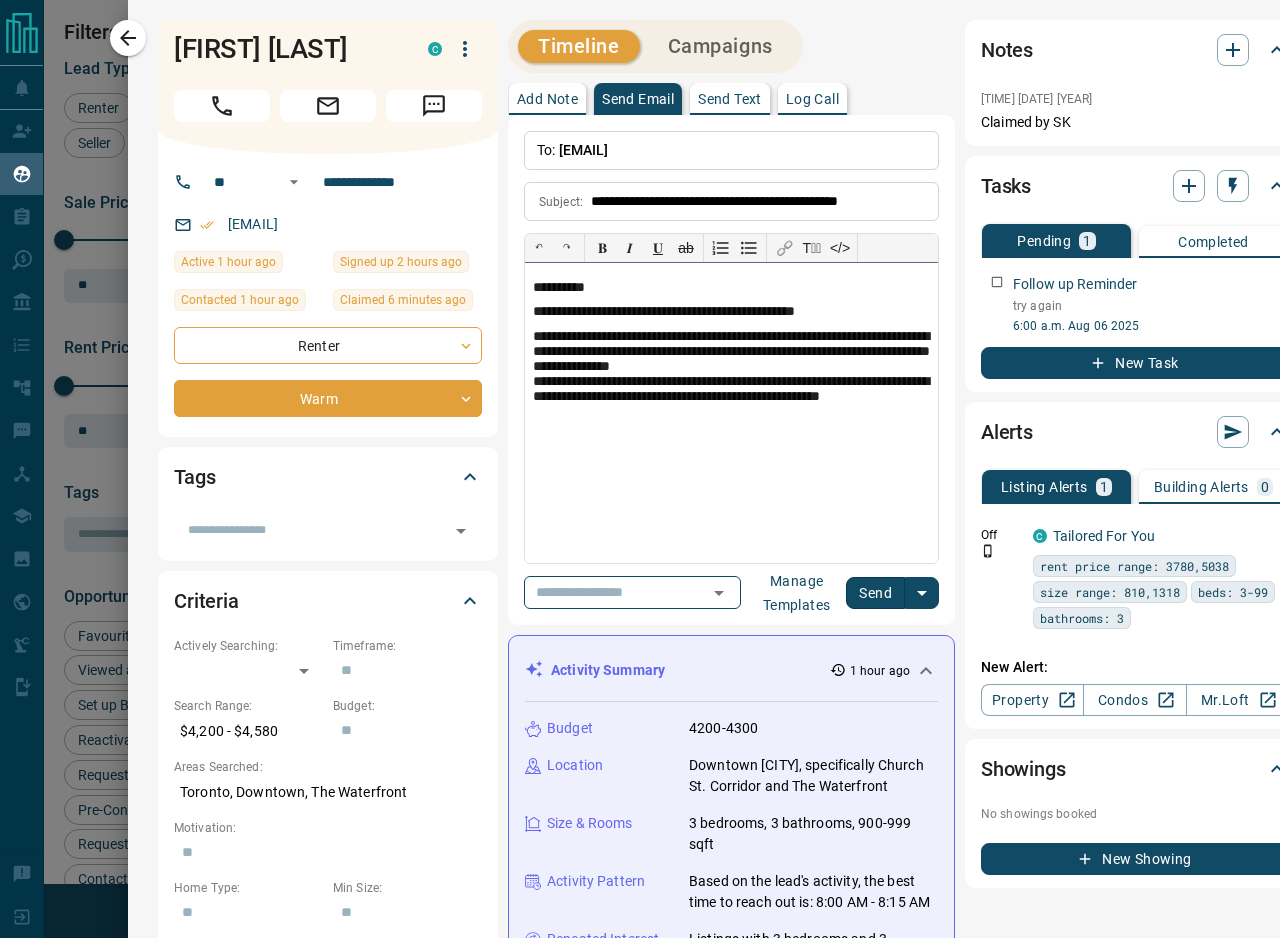 click on "**********" at bounding box center [731, 378] 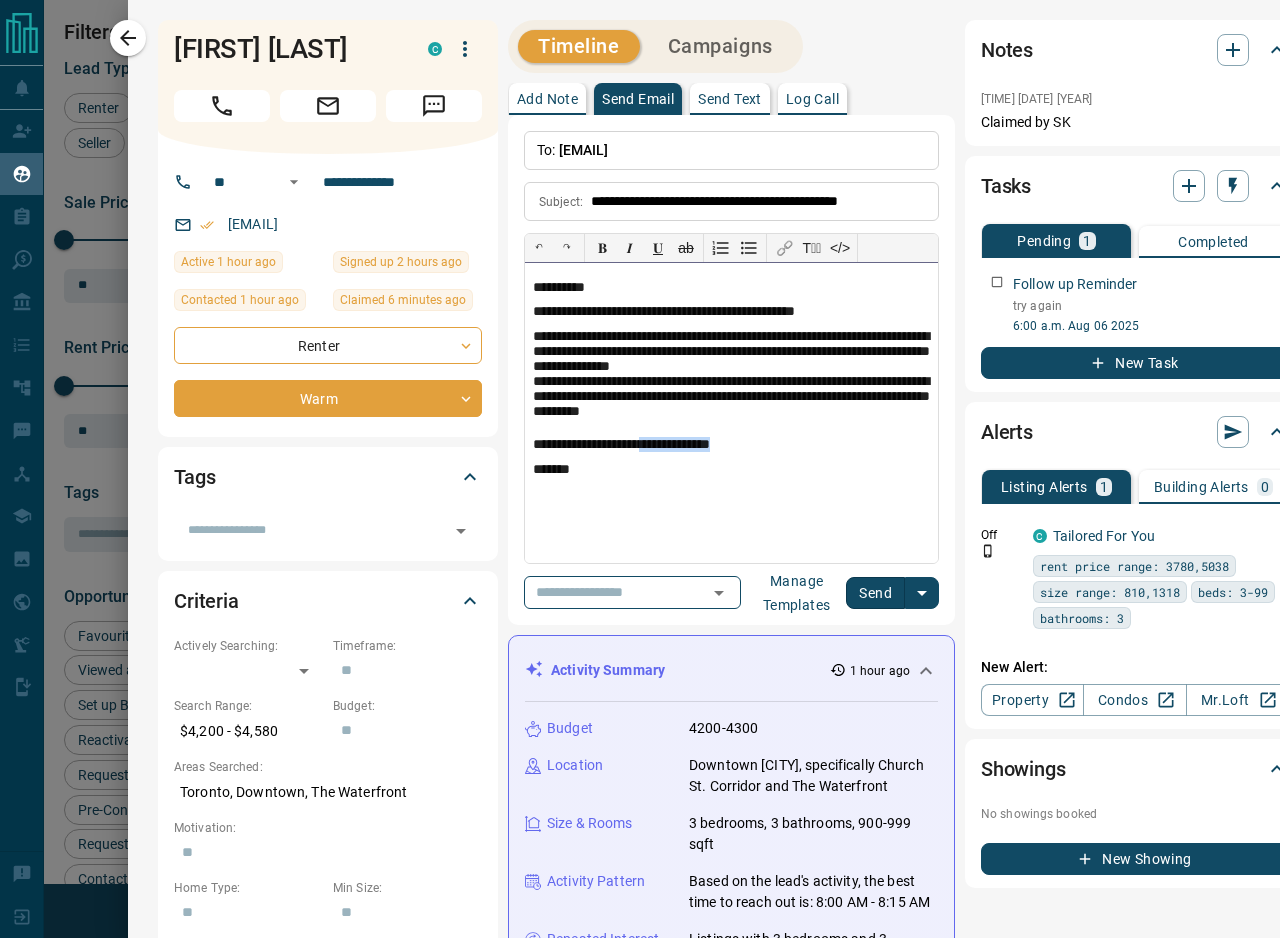 drag, startPoint x: 670, startPoint y: 445, endPoint x: 878, endPoint y: 443, distance: 208.00961 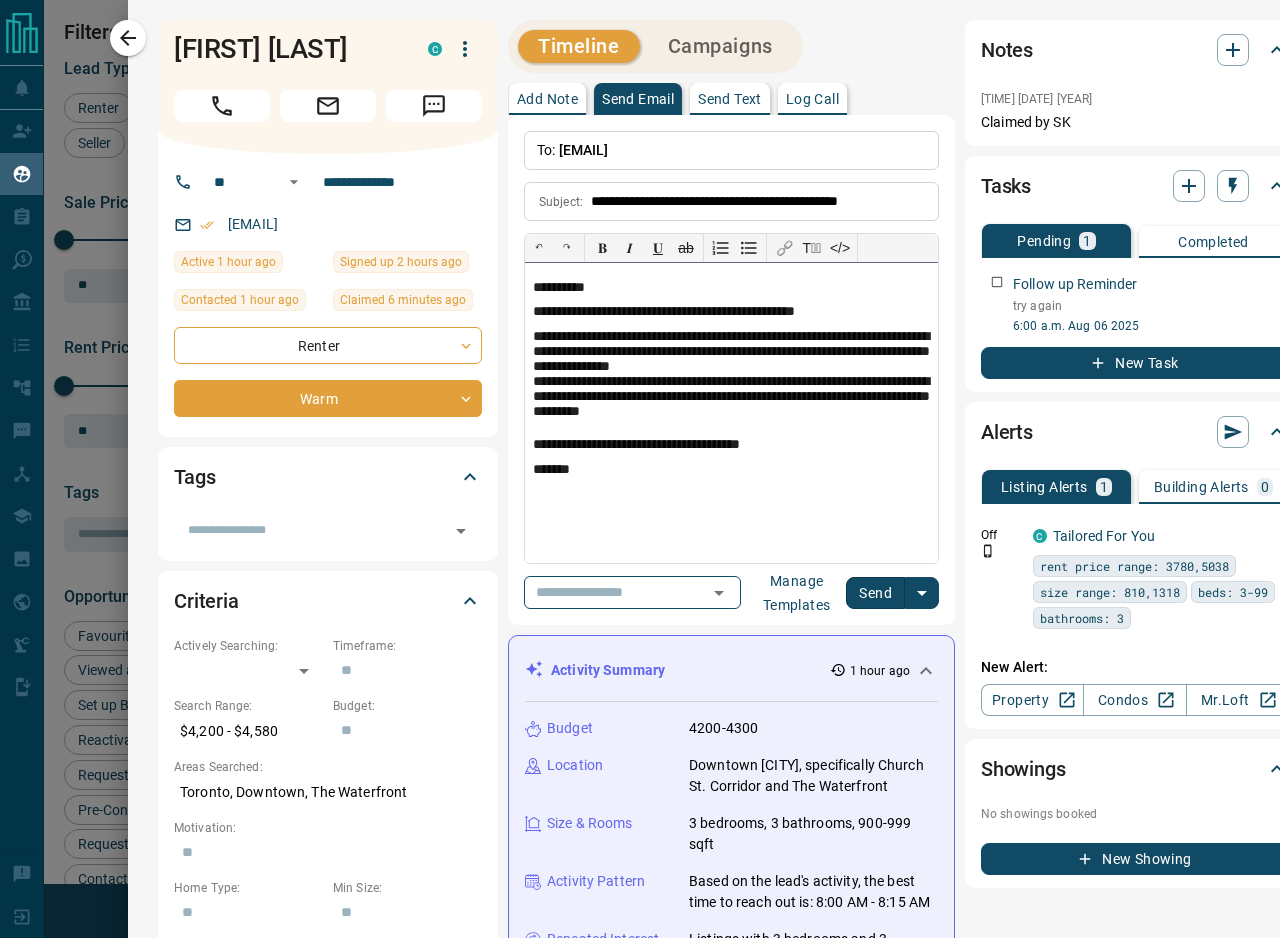 click on "**********" at bounding box center (731, 413) 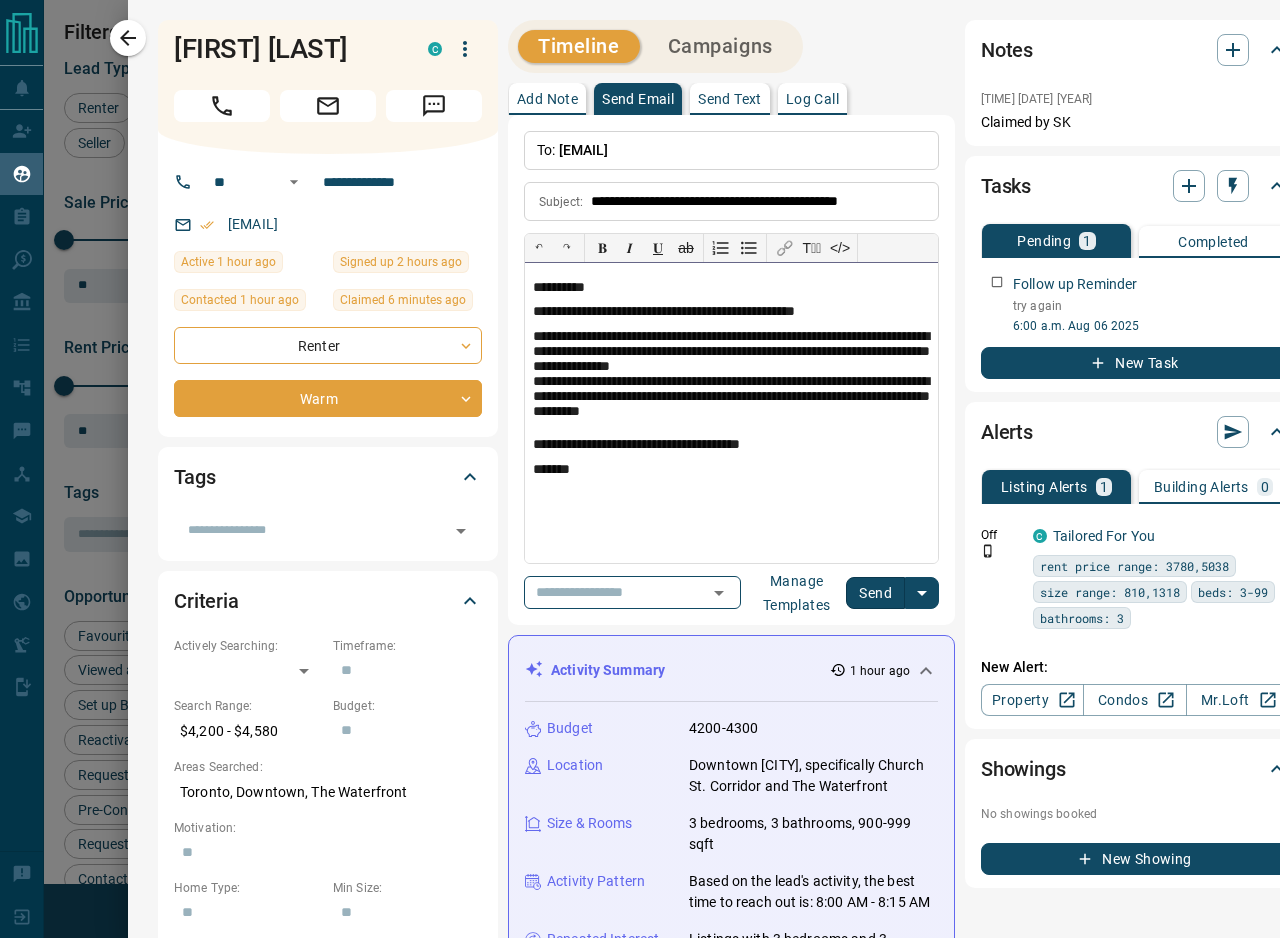 scroll, scrollTop: 6, scrollLeft: 0, axis: vertical 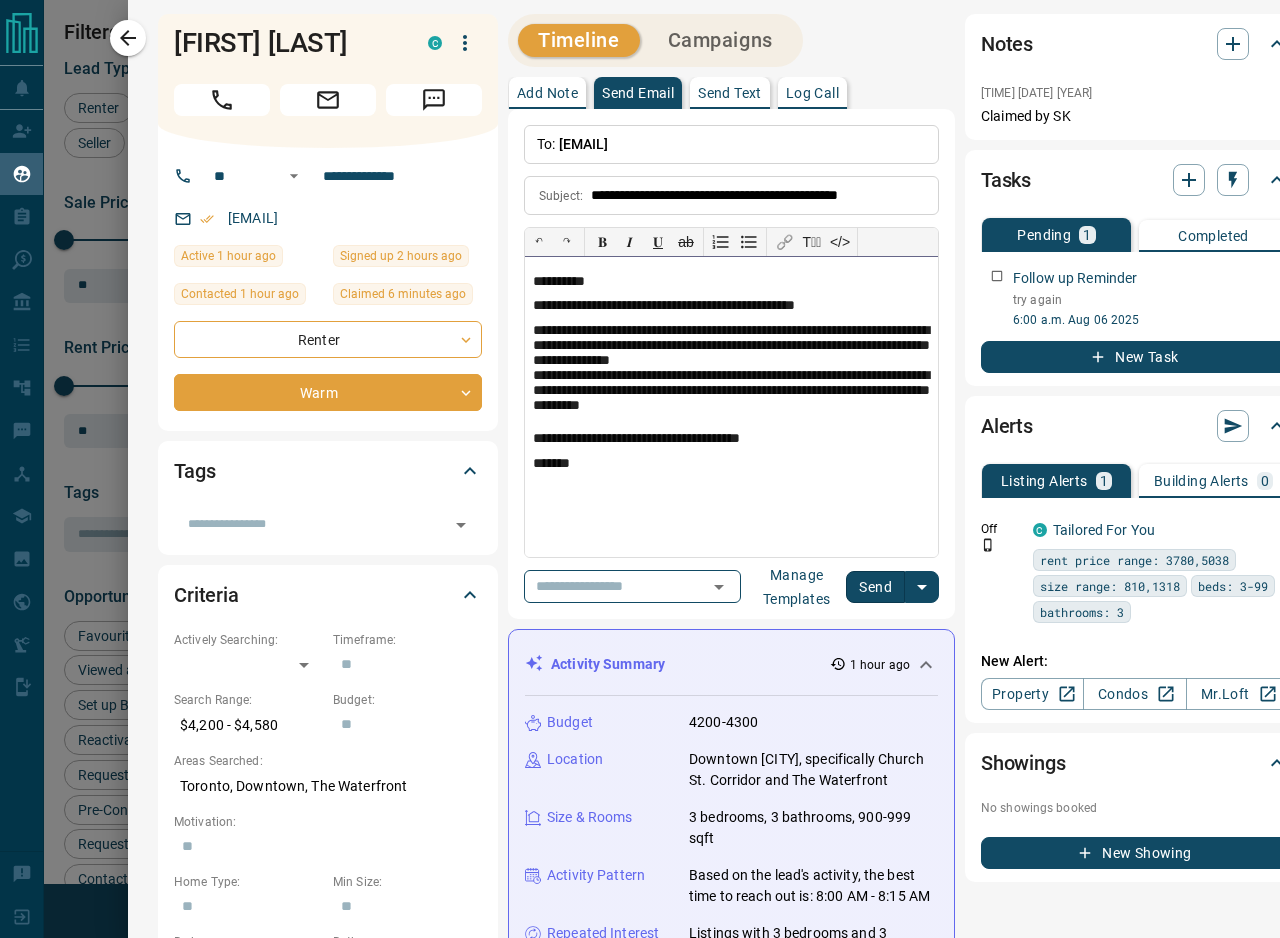 click on "**********" at bounding box center [731, 372] 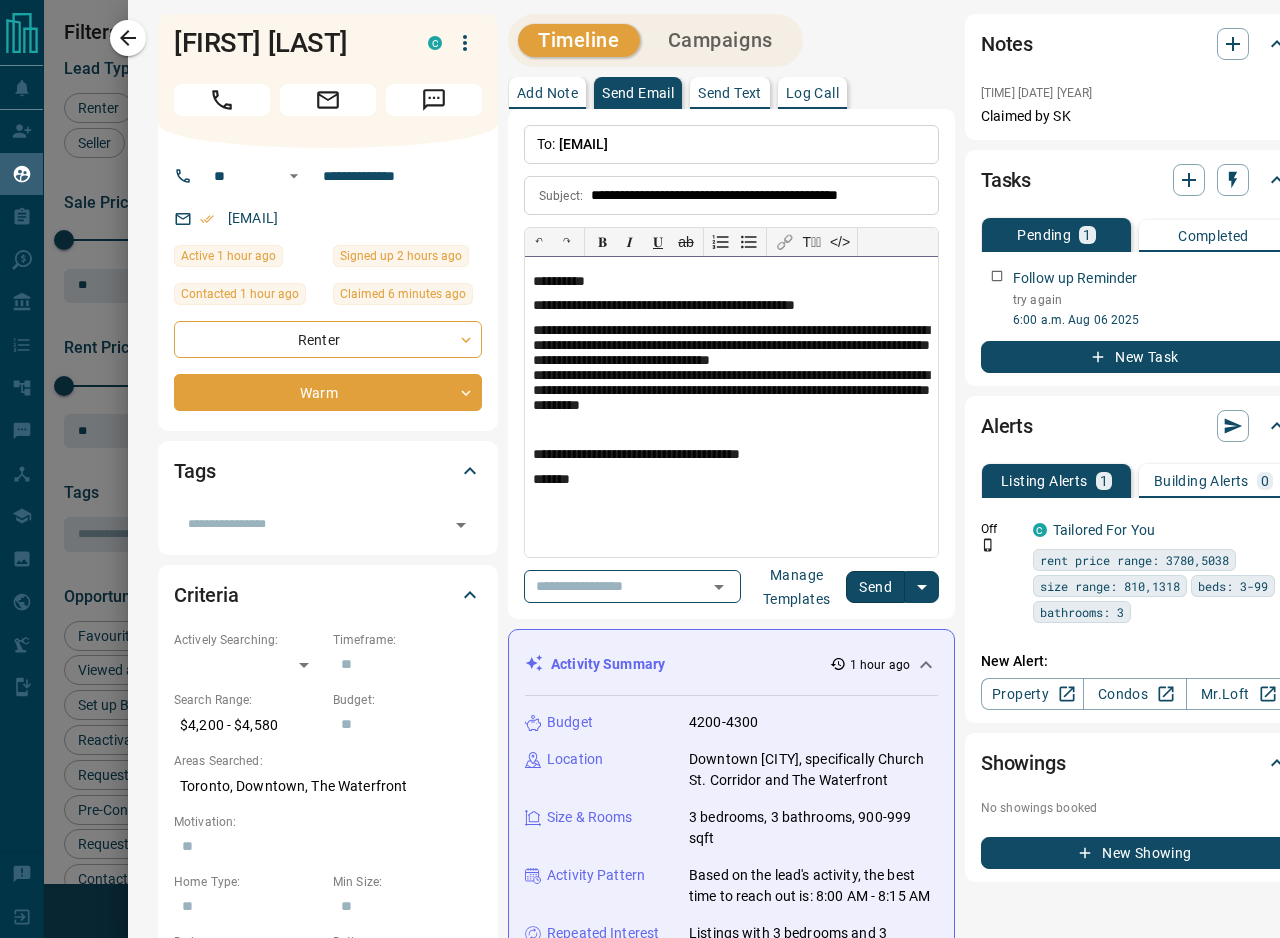 click on "**********" at bounding box center [731, 381] 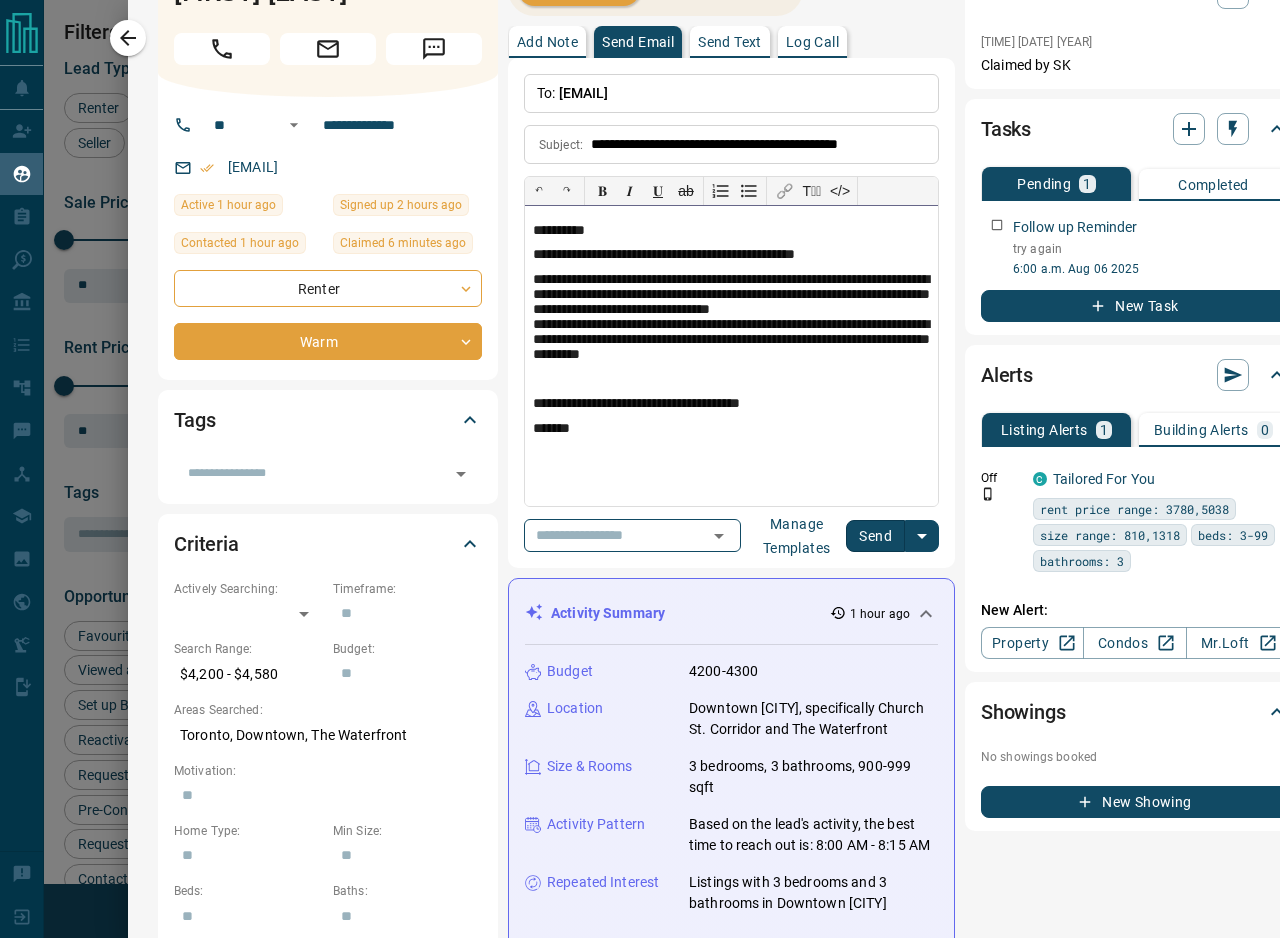 scroll, scrollTop: 60, scrollLeft: 0, axis: vertical 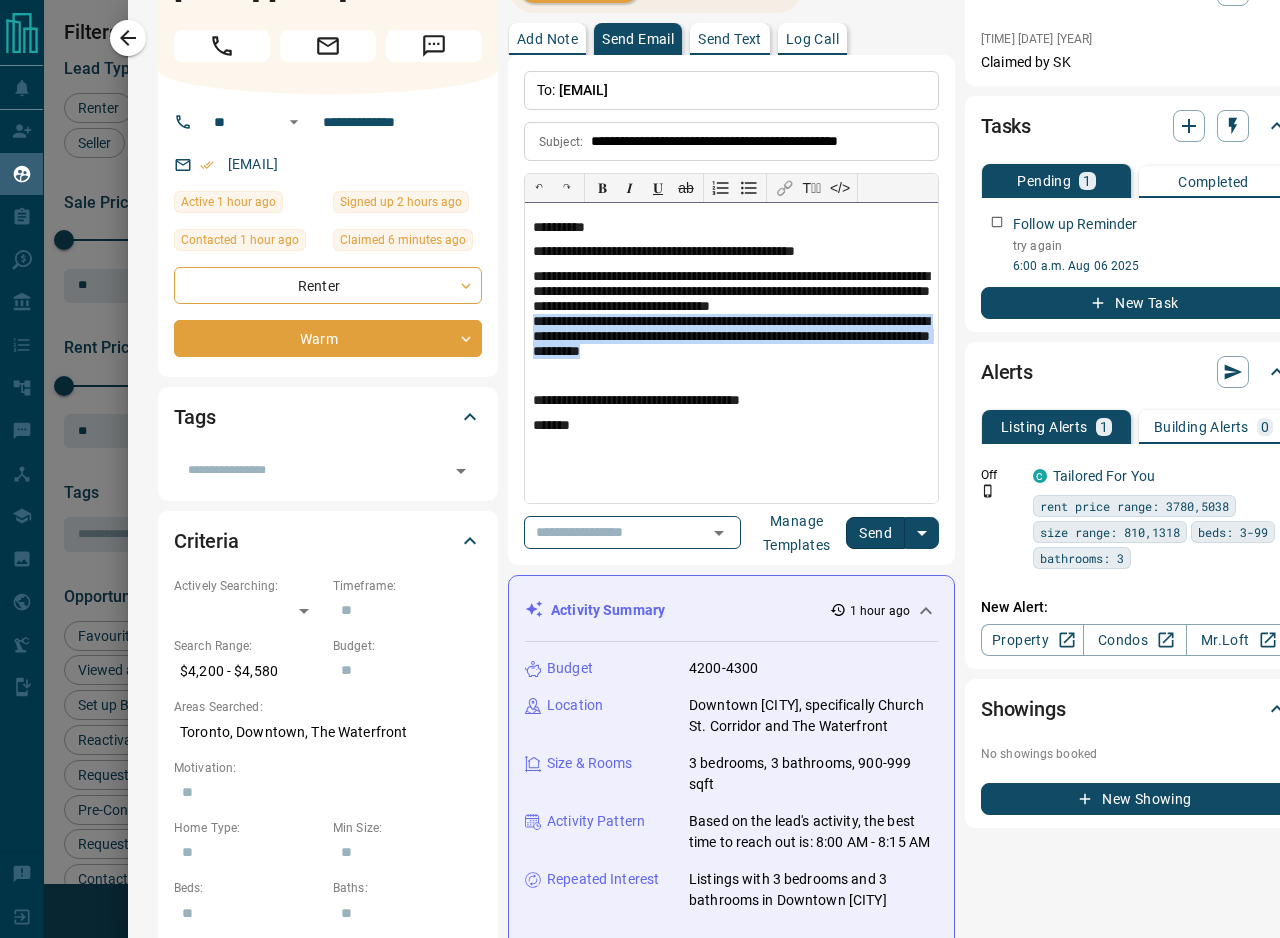 drag, startPoint x: 853, startPoint y: 380, endPoint x: 486, endPoint y: 338, distance: 369.39545 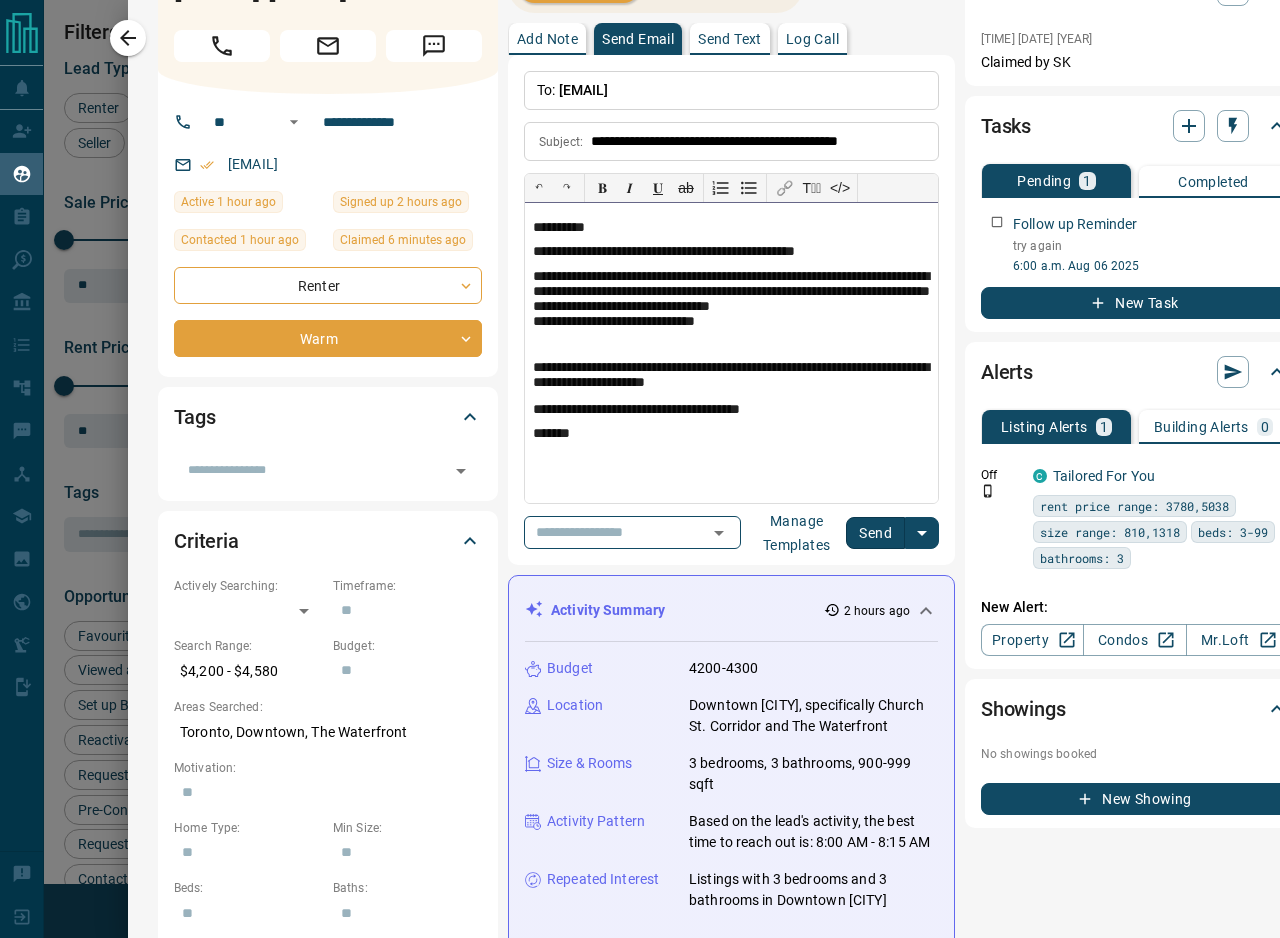 click on "**********" at bounding box center [731, 410] 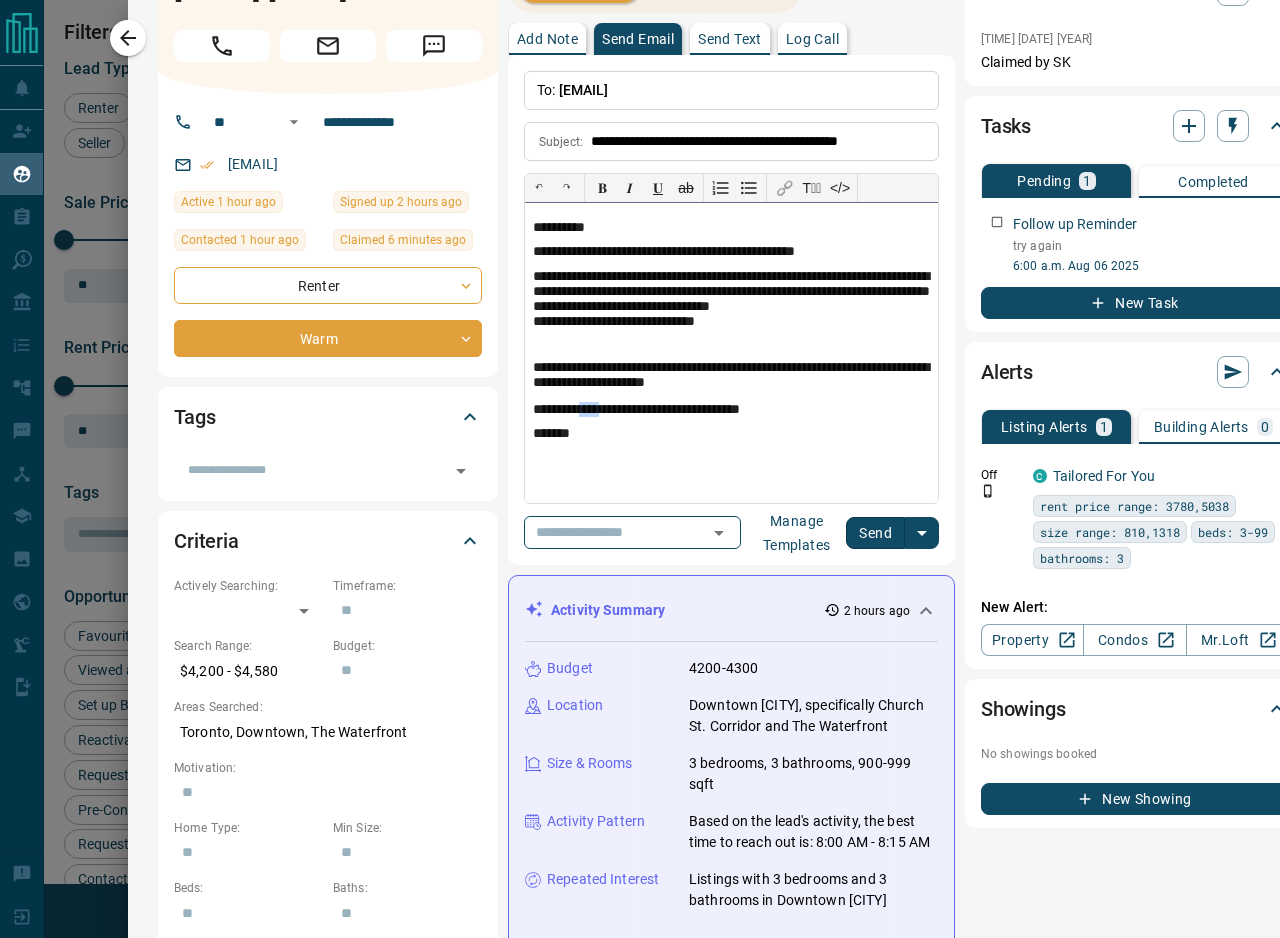click on "**********" at bounding box center (731, 410) 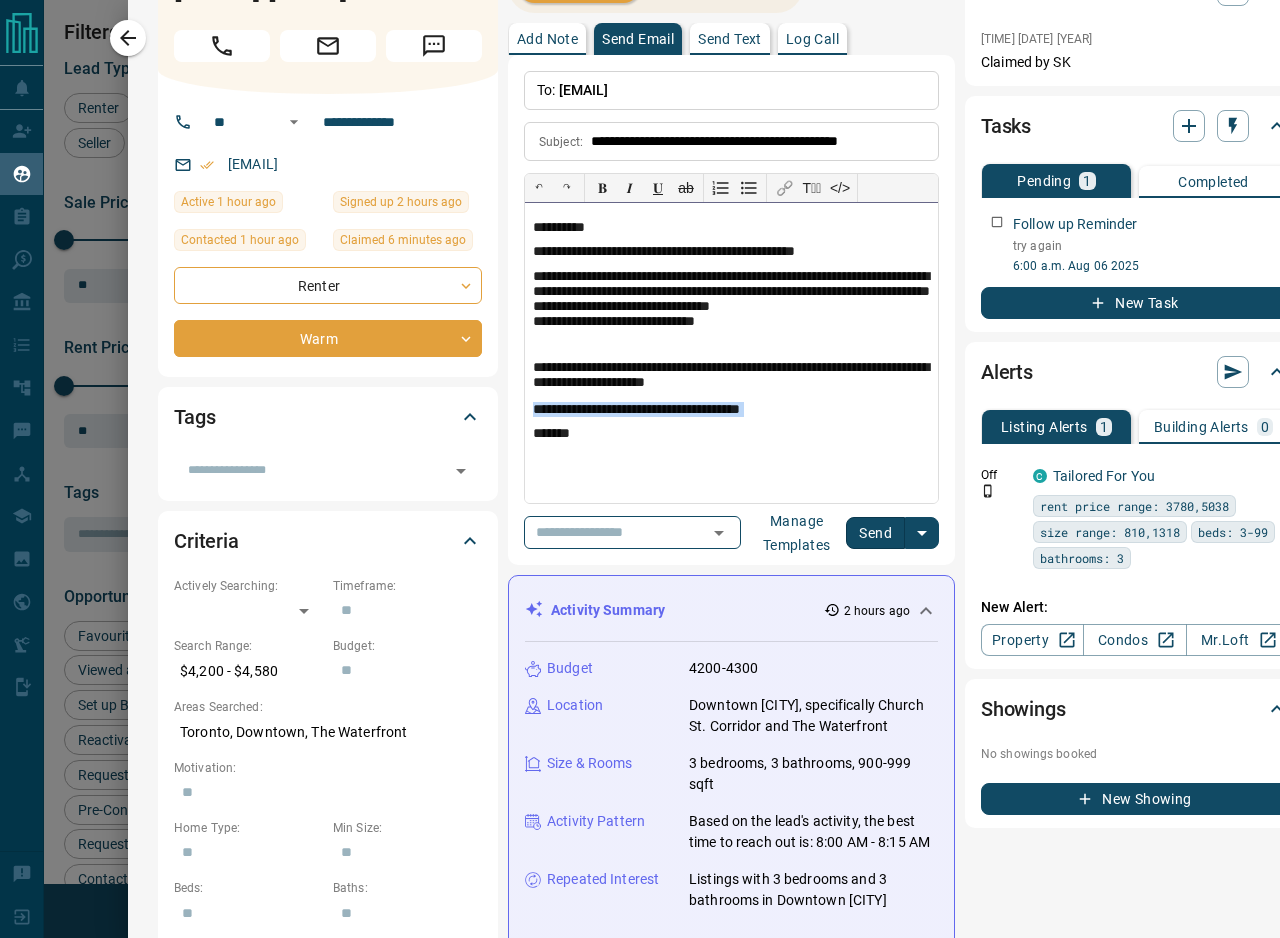 click on "**********" at bounding box center [731, 410] 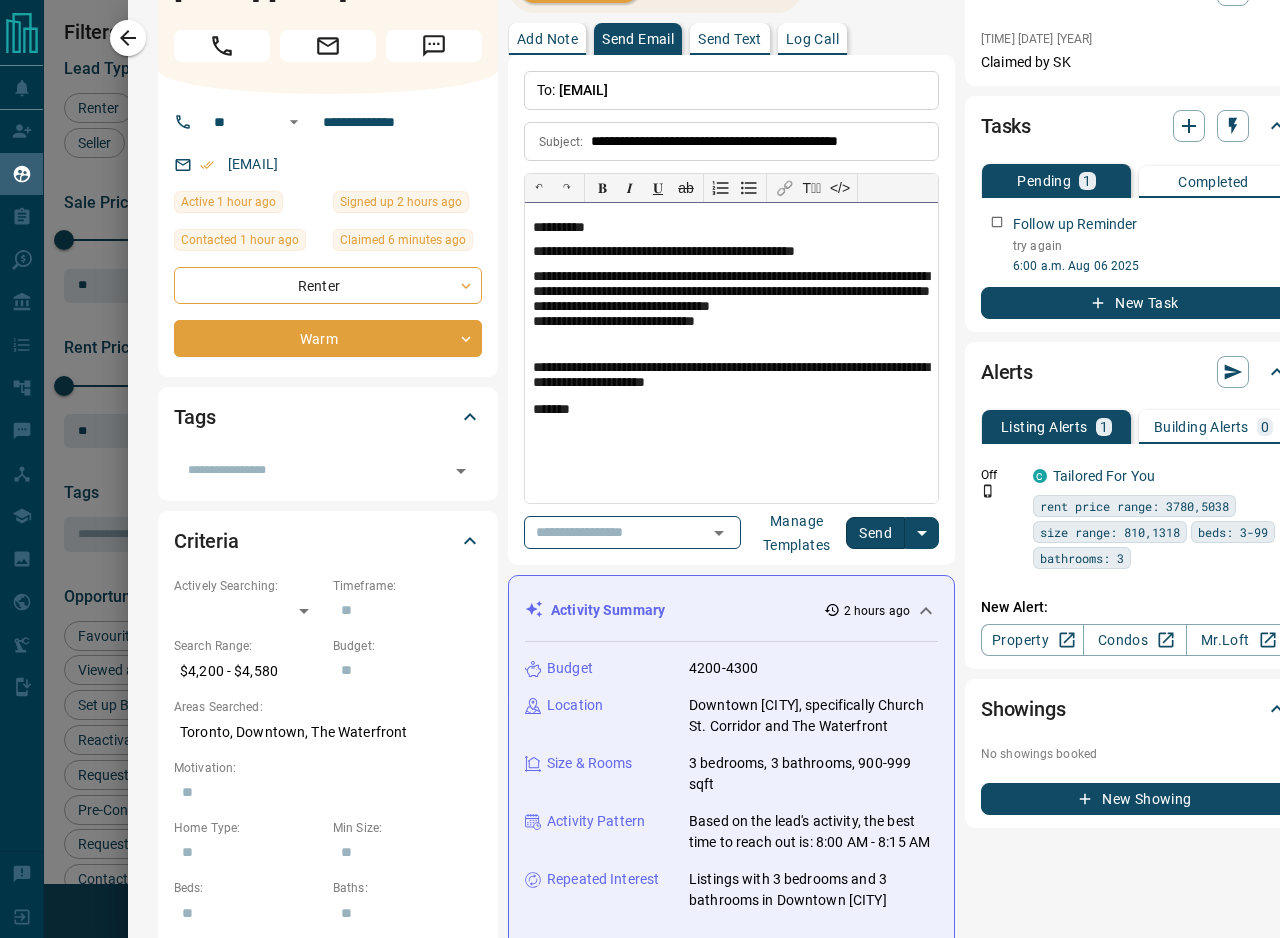 click on "*******" at bounding box center [731, 411] 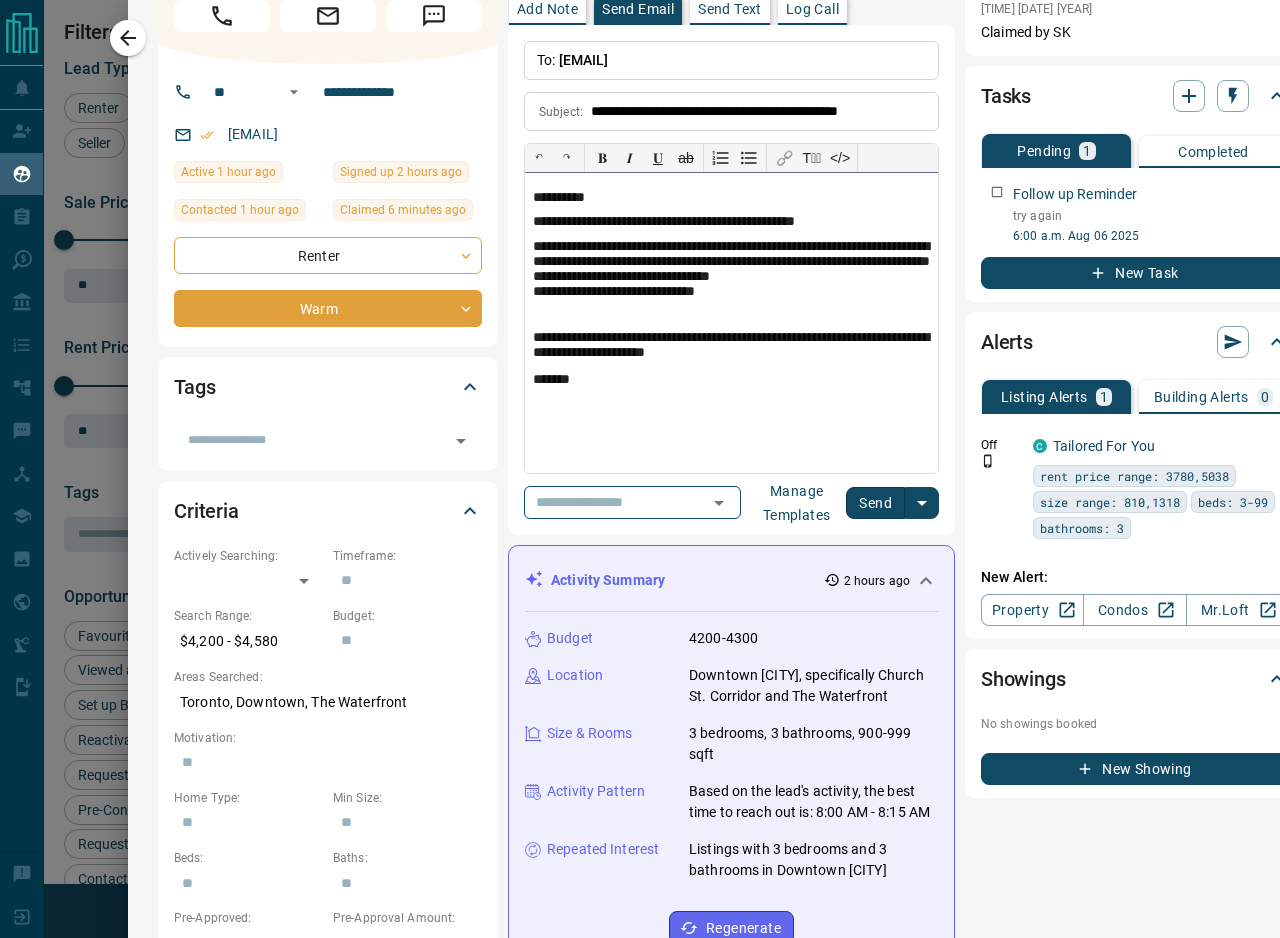 scroll, scrollTop: 92, scrollLeft: 0, axis: vertical 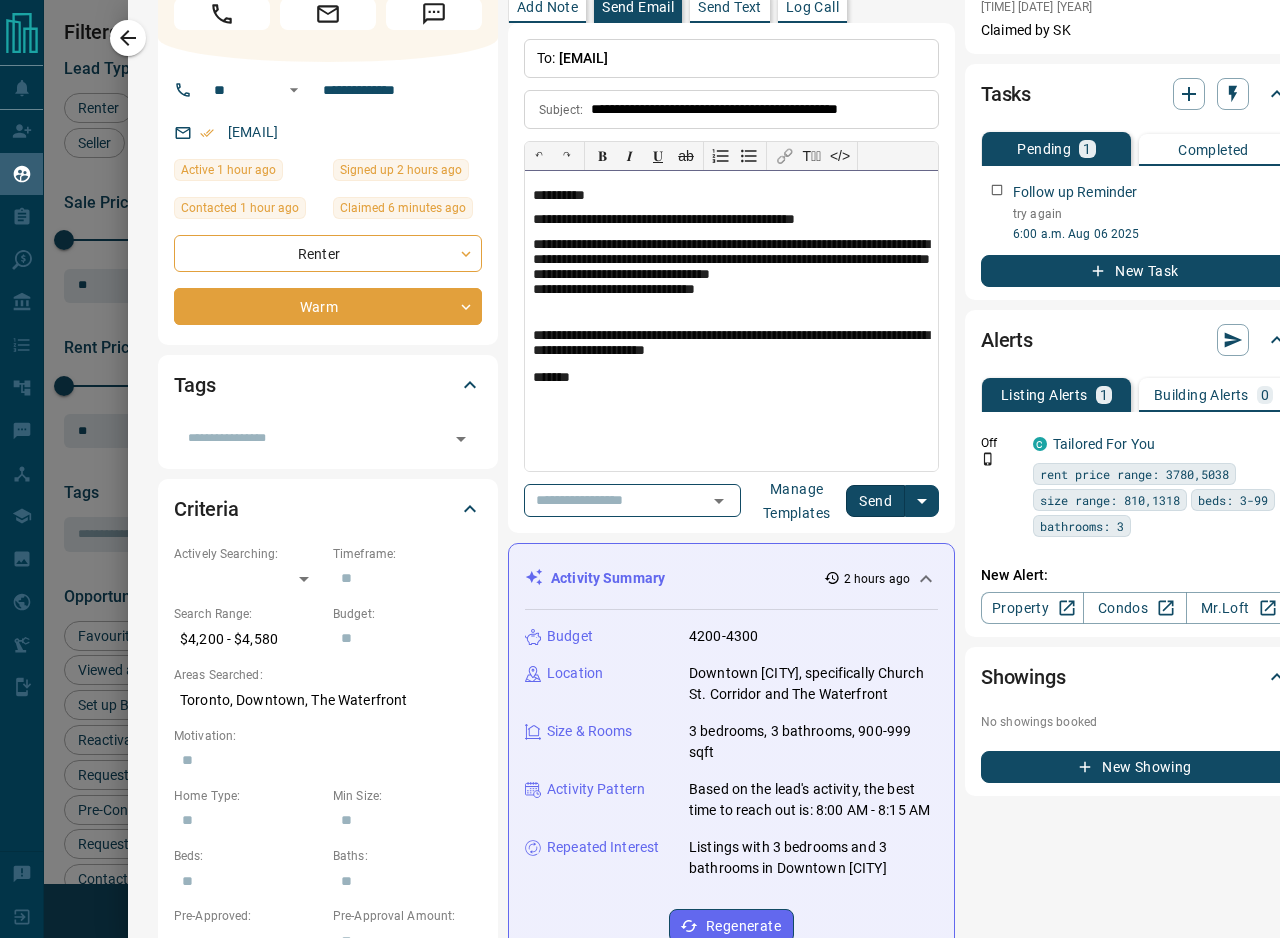 click on "**********" at bounding box center [731, 344] 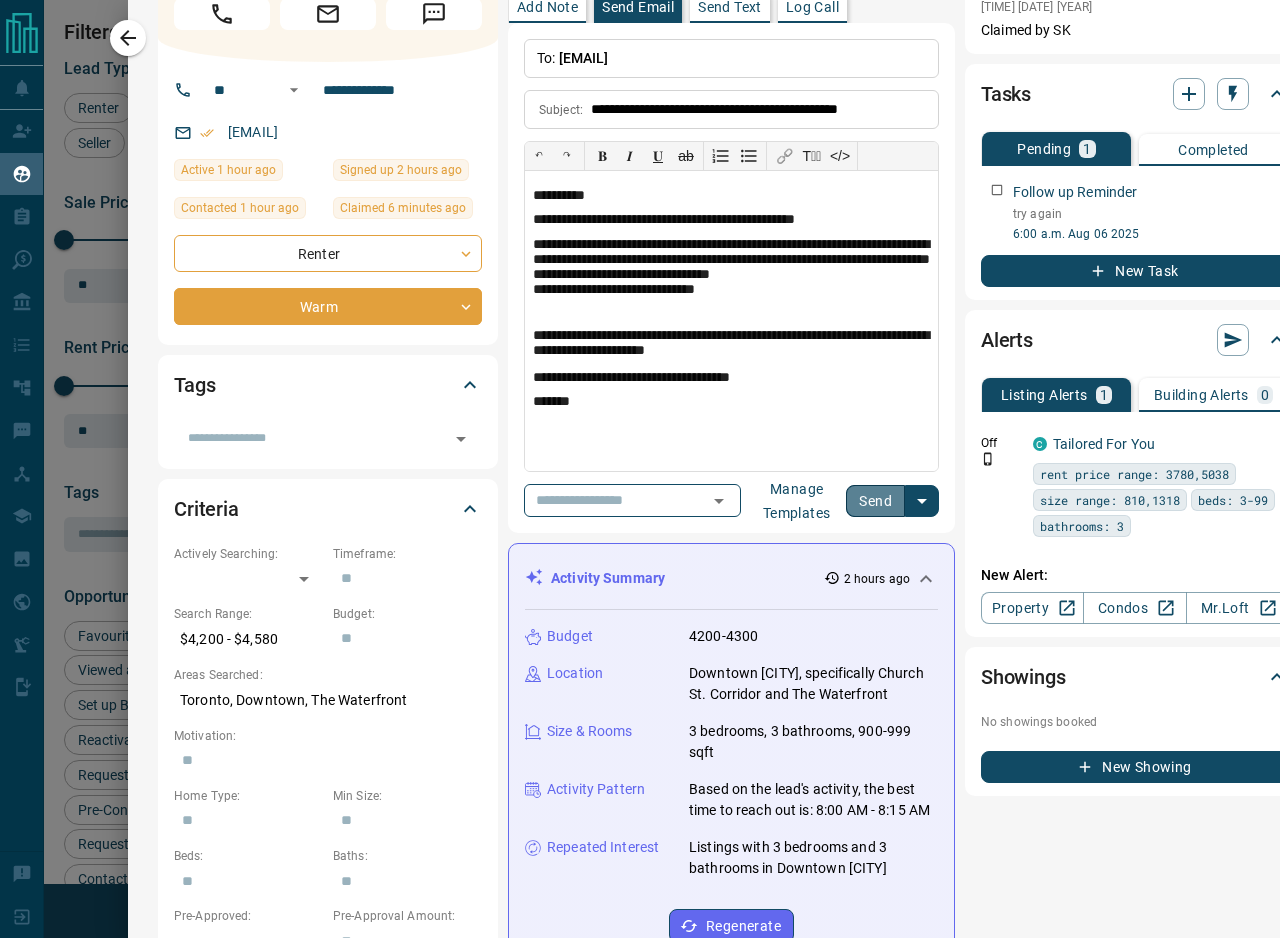click on "Send" at bounding box center [875, 501] 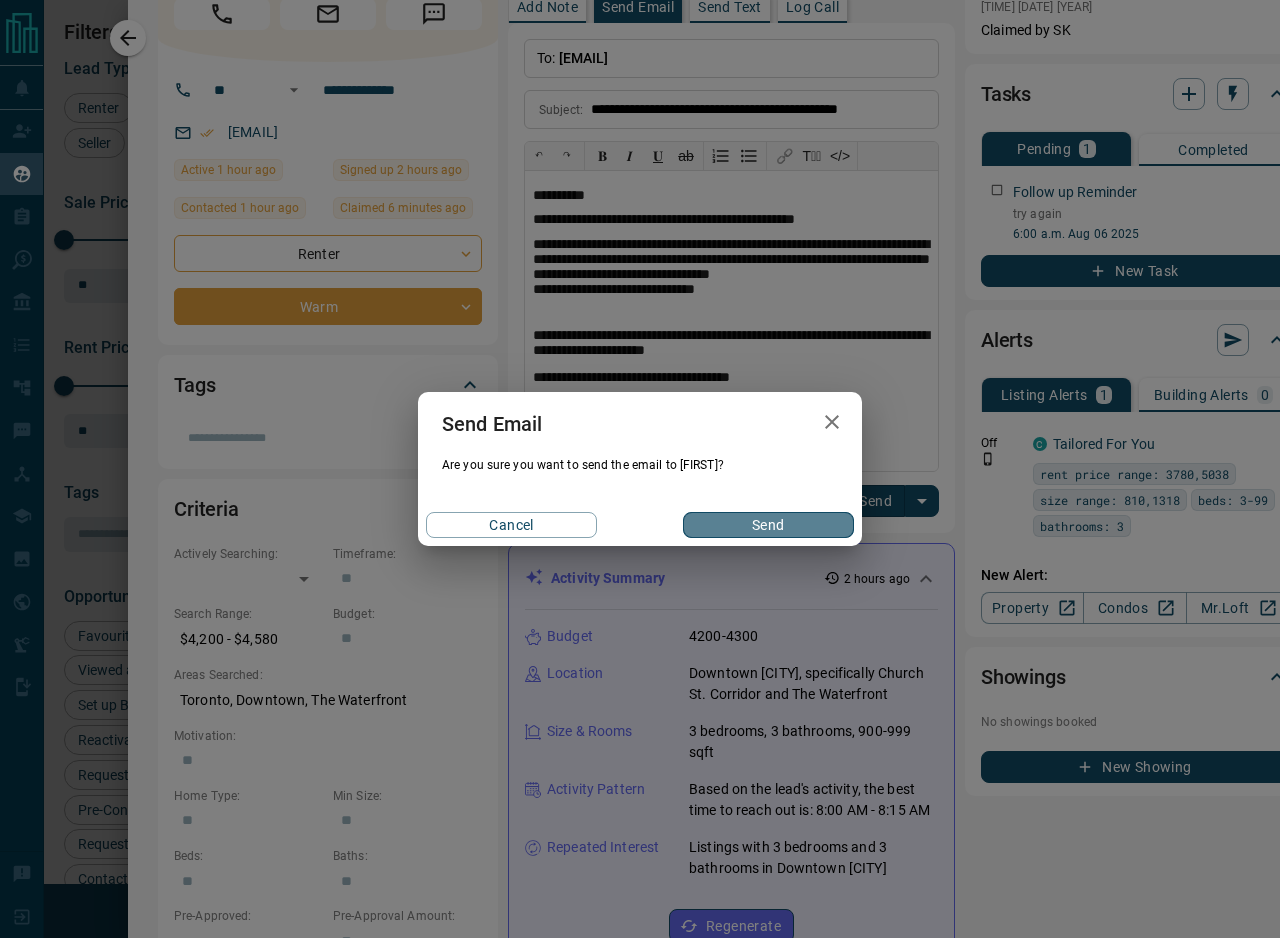 click on "Send" at bounding box center [768, 525] 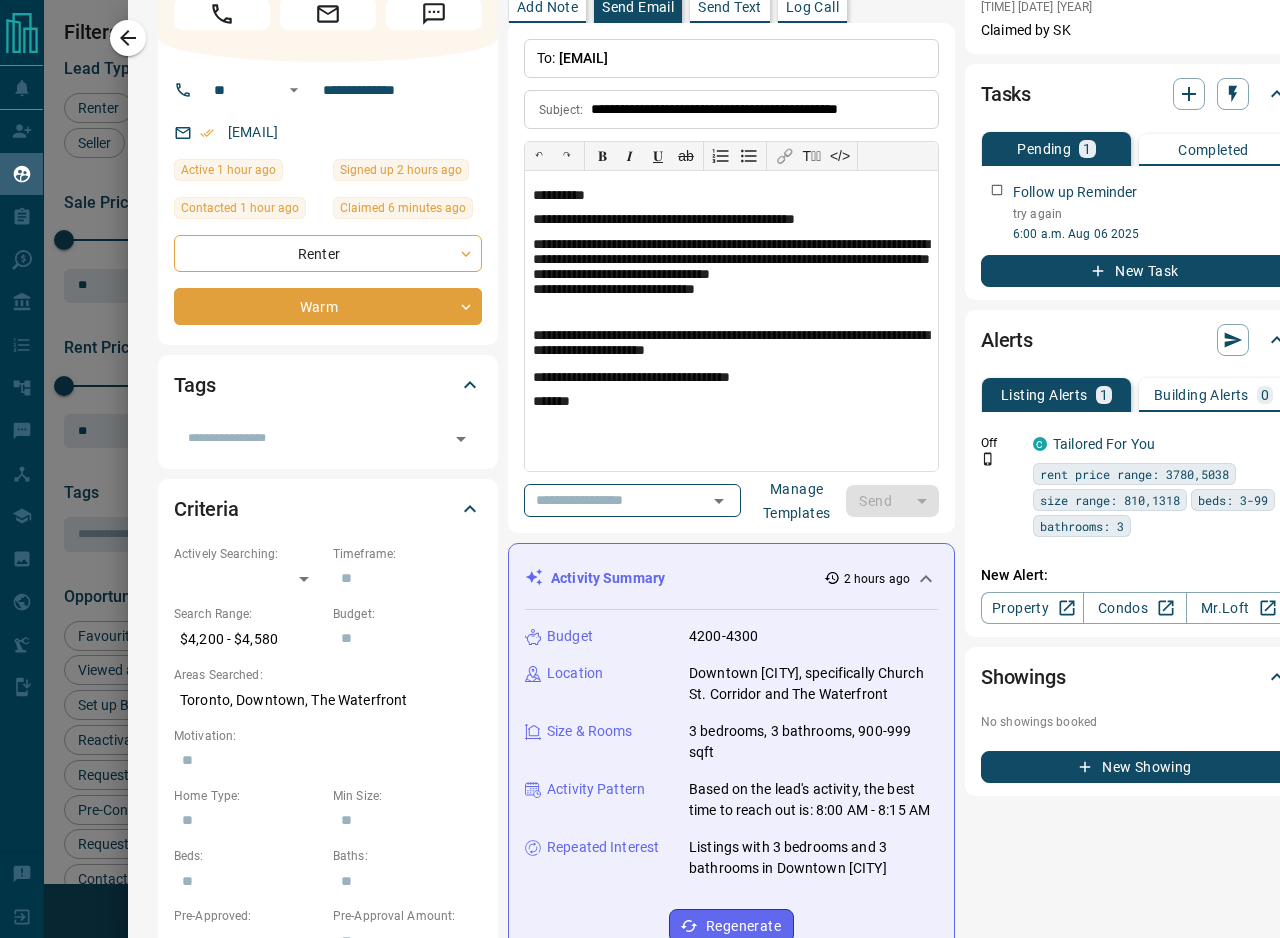 type 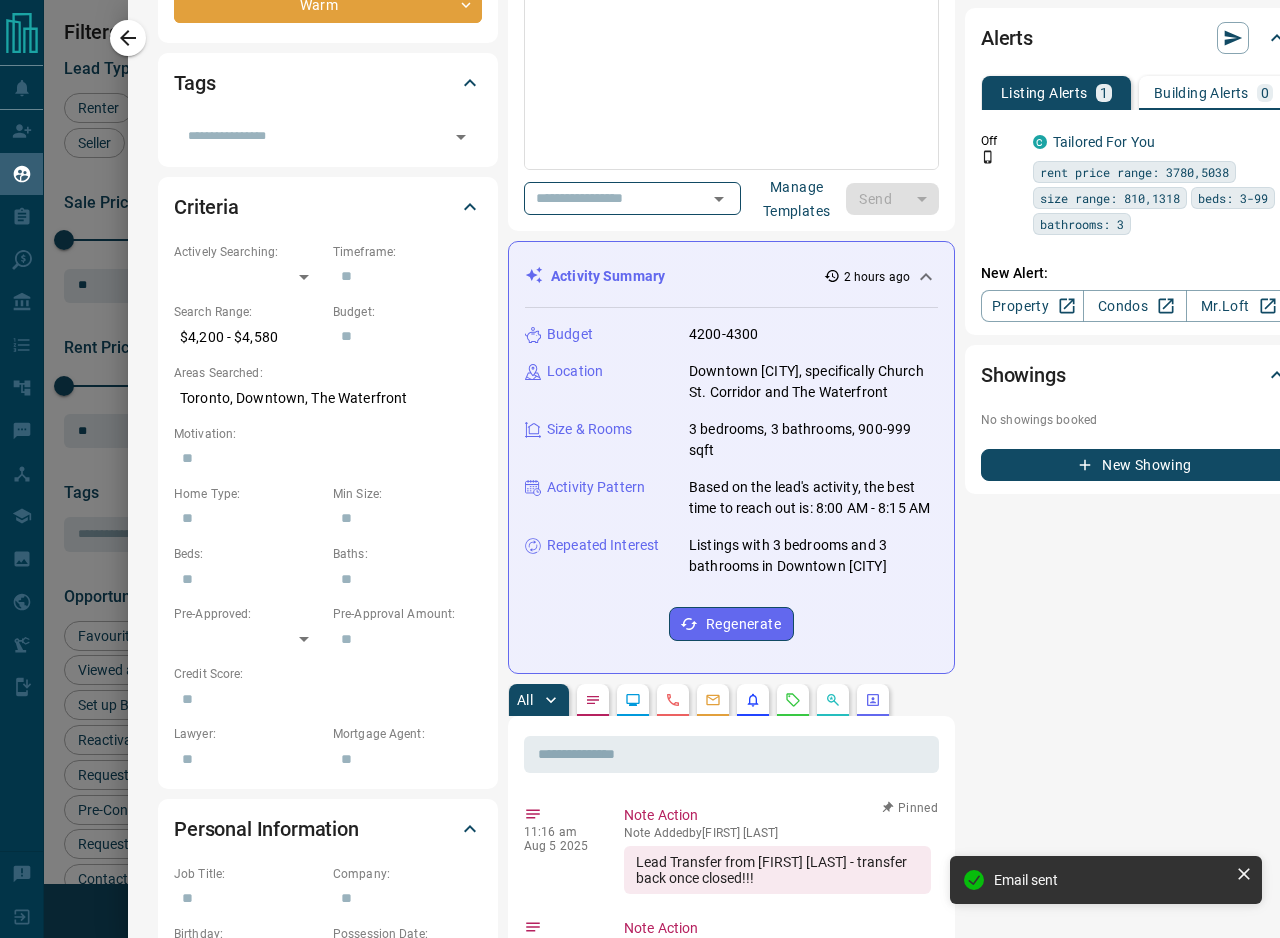 scroll, scrollTop: 391, scrollLeft: 0, axis: vertical 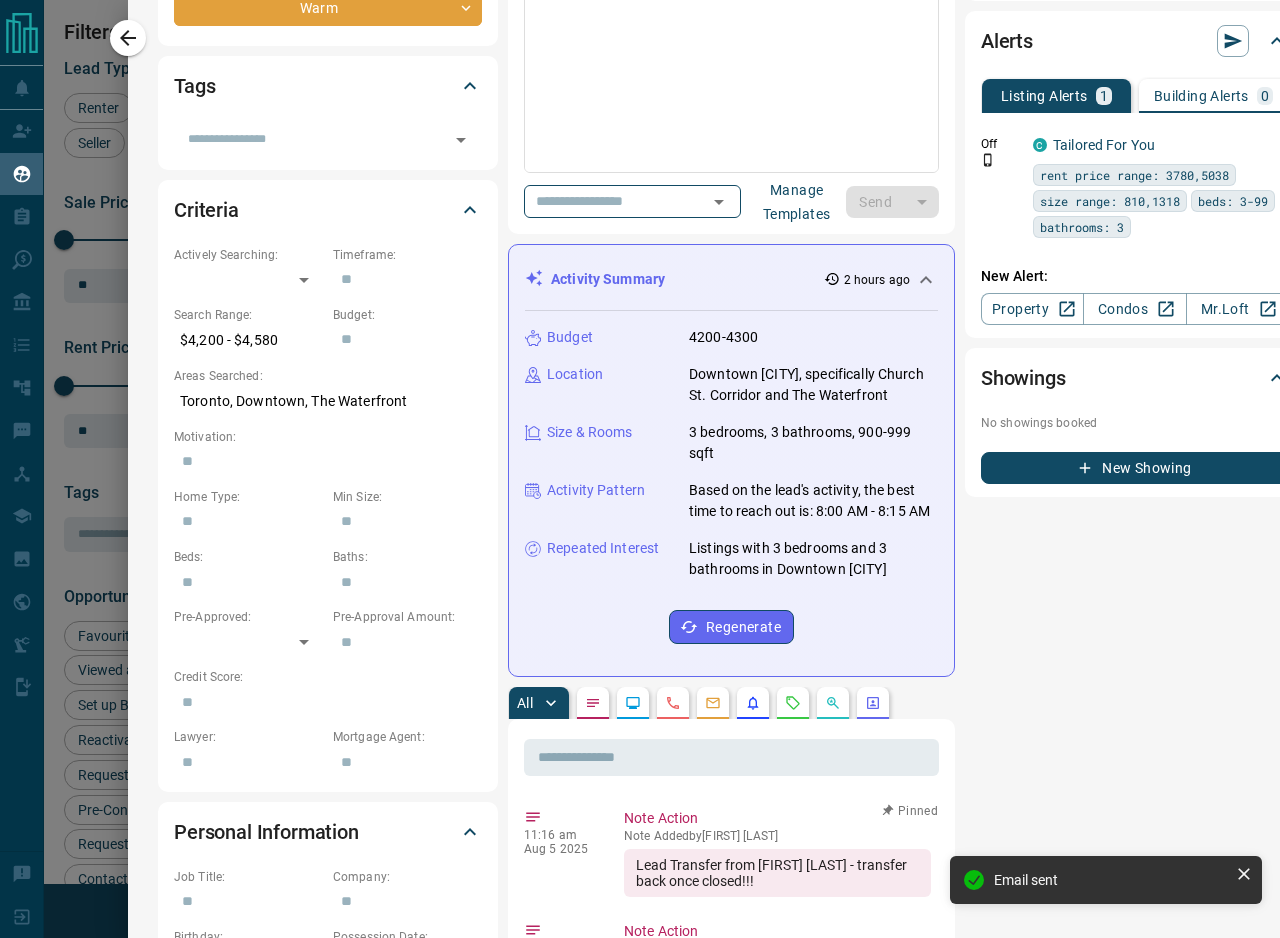 click on "Building Alerts" at bounding box center [1201, 96] 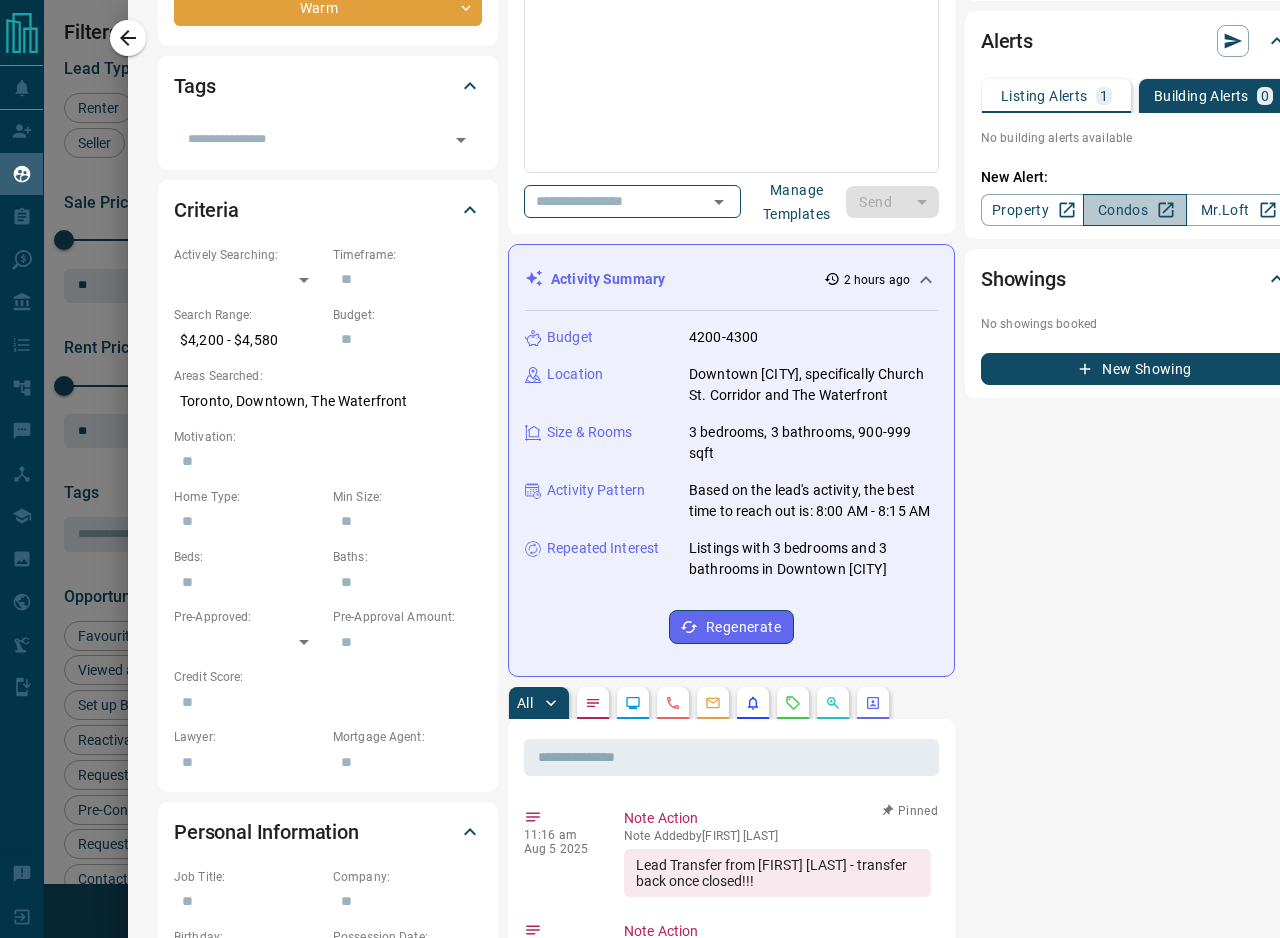 click on "Condos" at bounding box center (1134, 210) 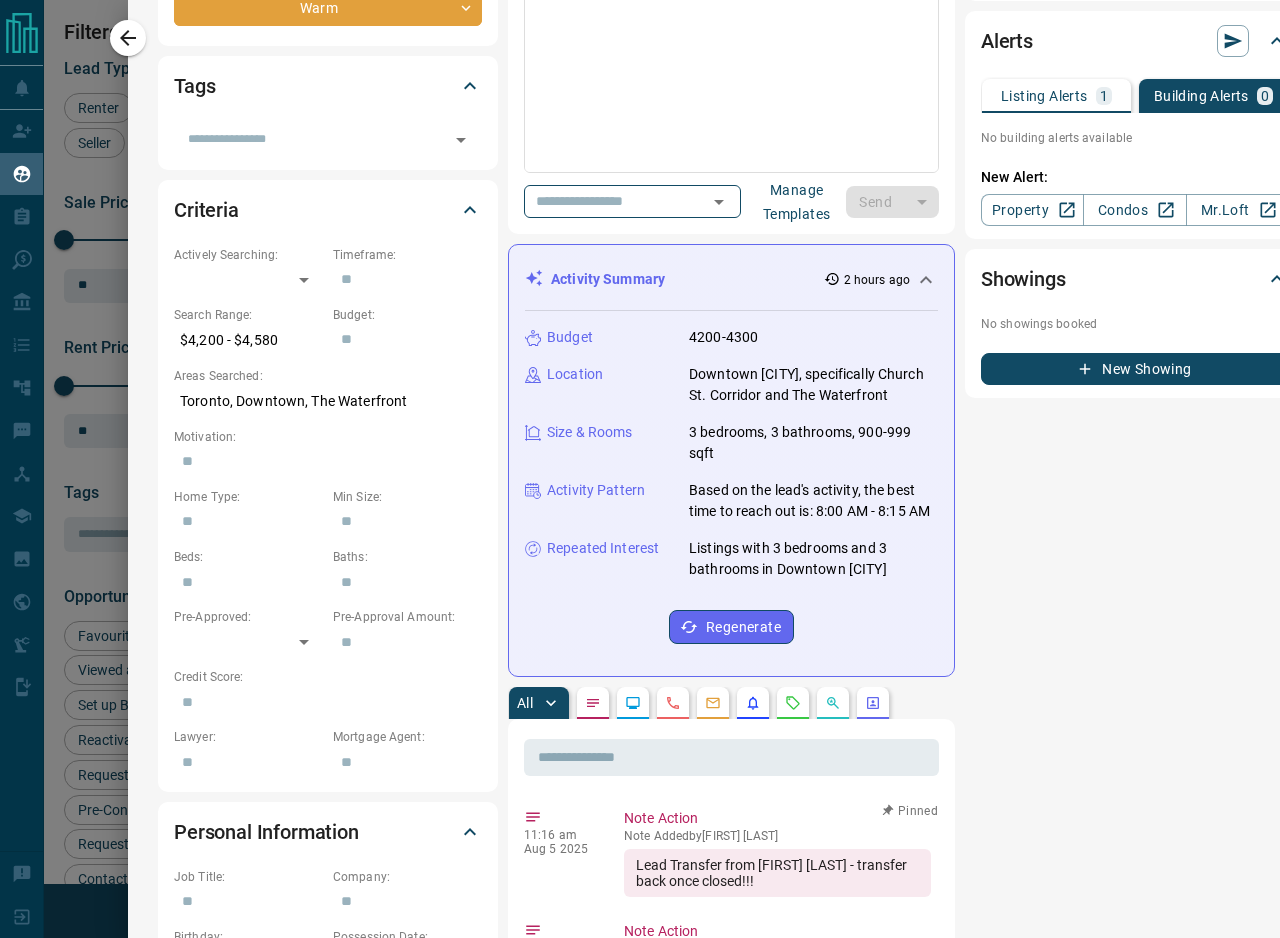 click at bounding box center (731, 22) 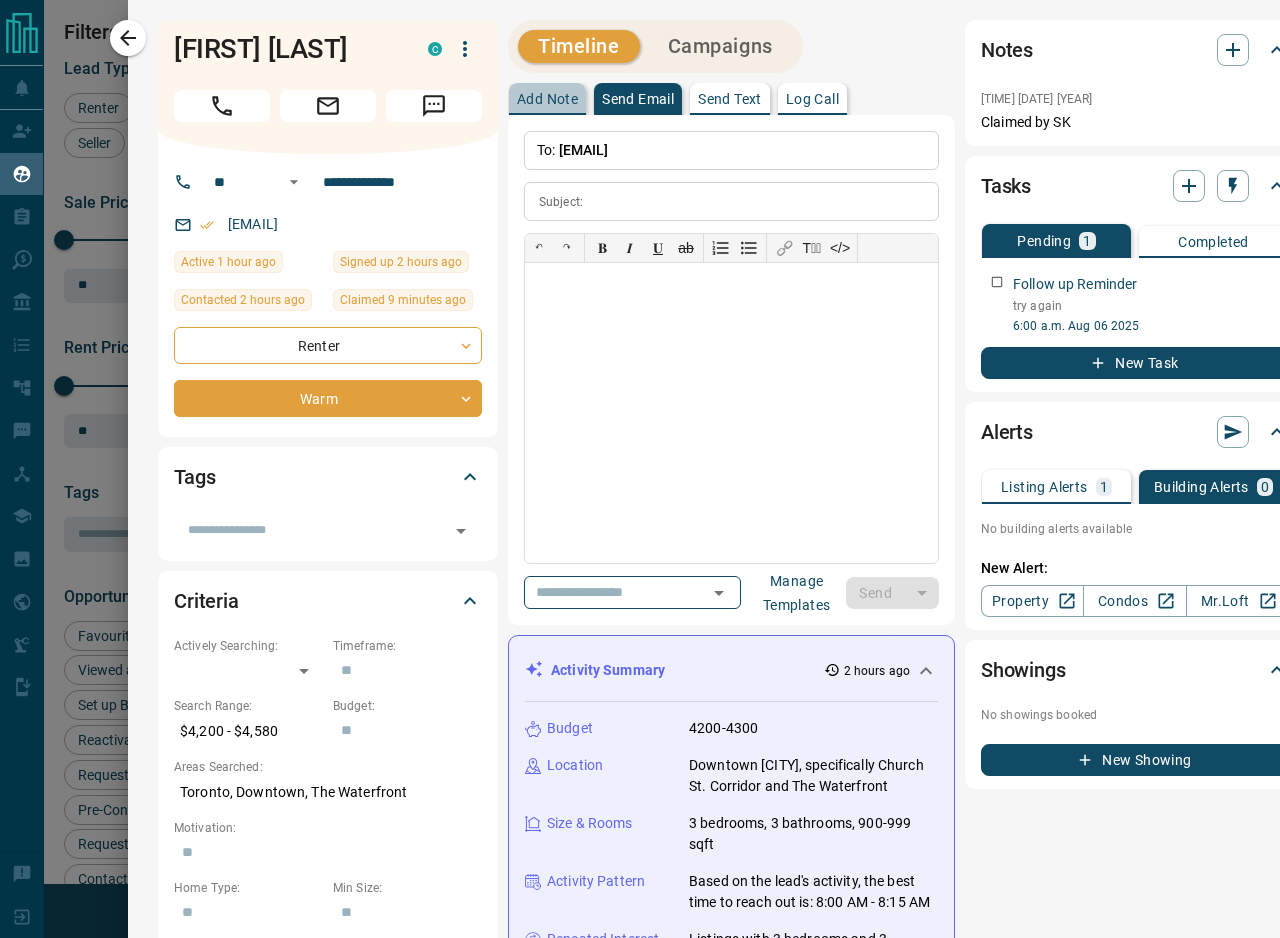 click on "Add Note" at bounding box center [547, 99] 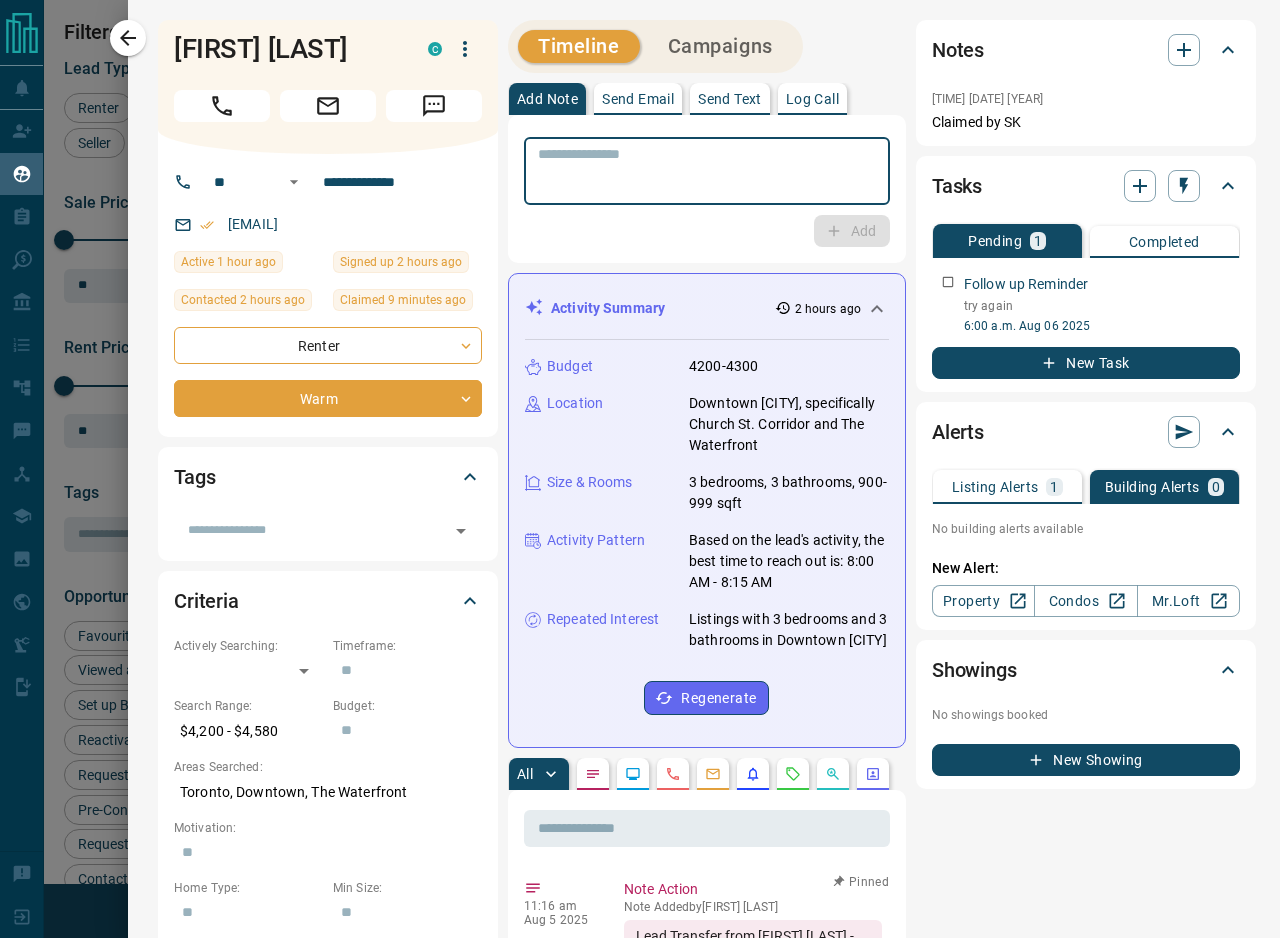 click at bounding box center [707, 171] 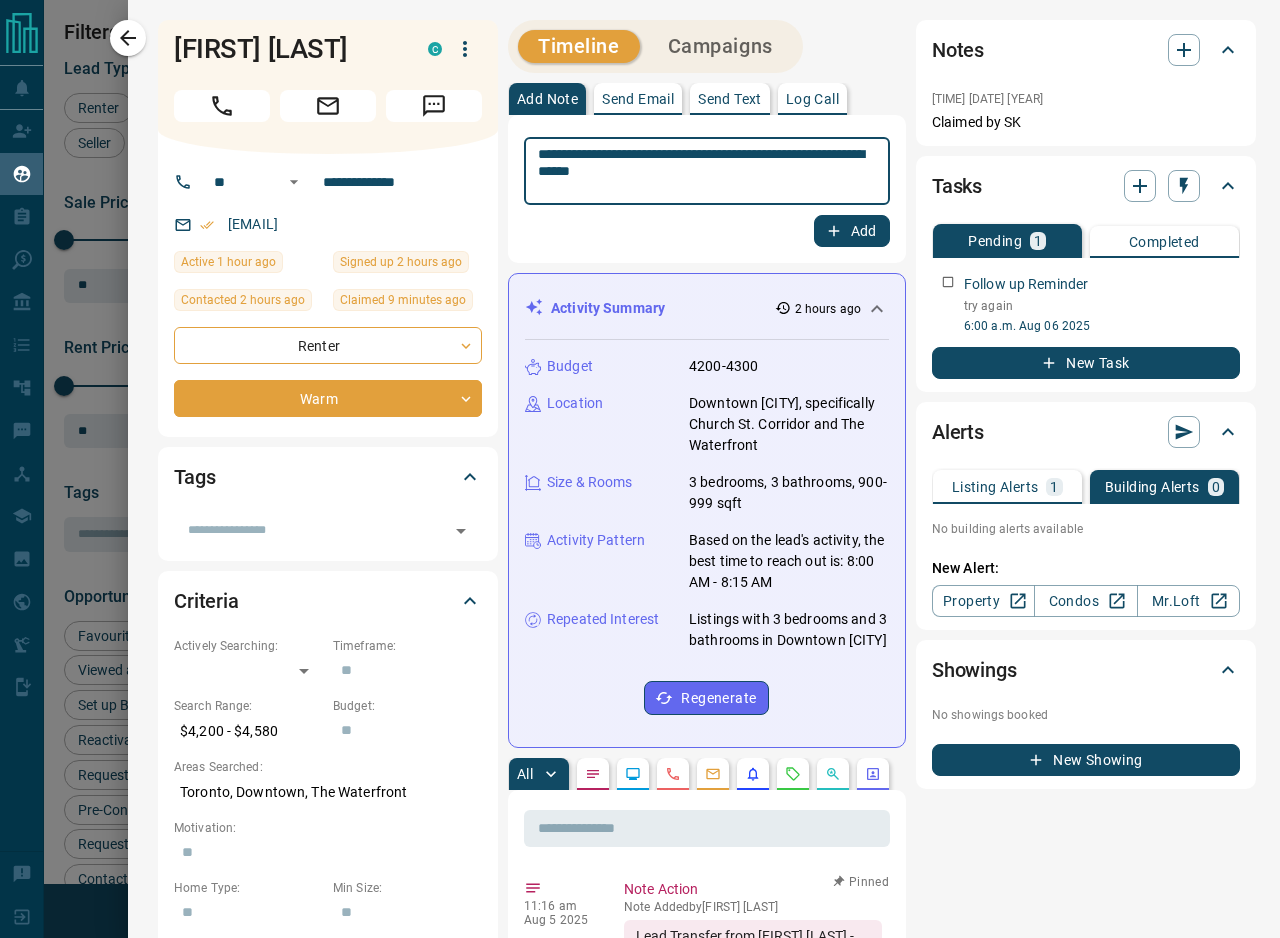 type on "**********" 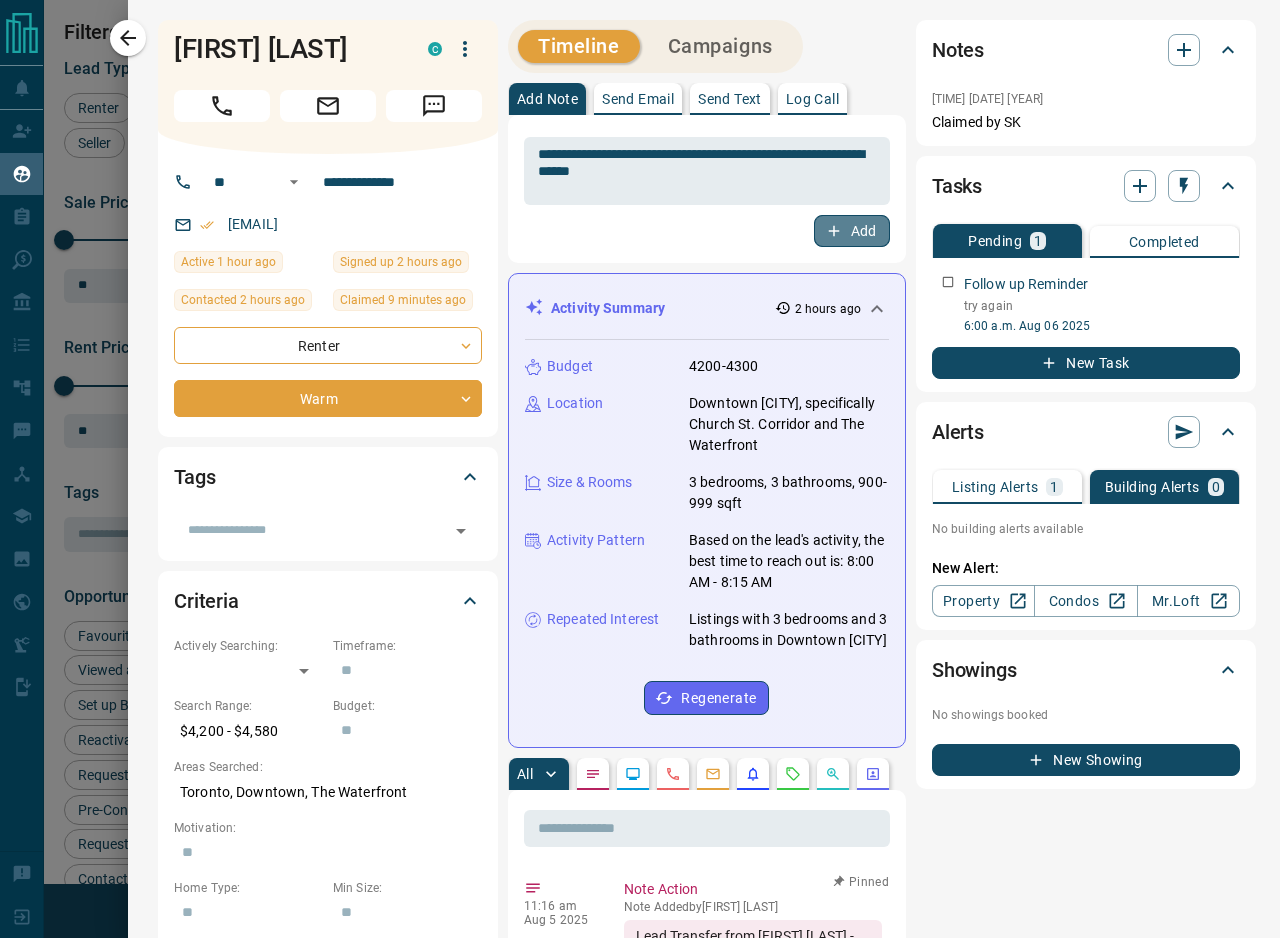 click on "Add" at bounding box center (852, 231) 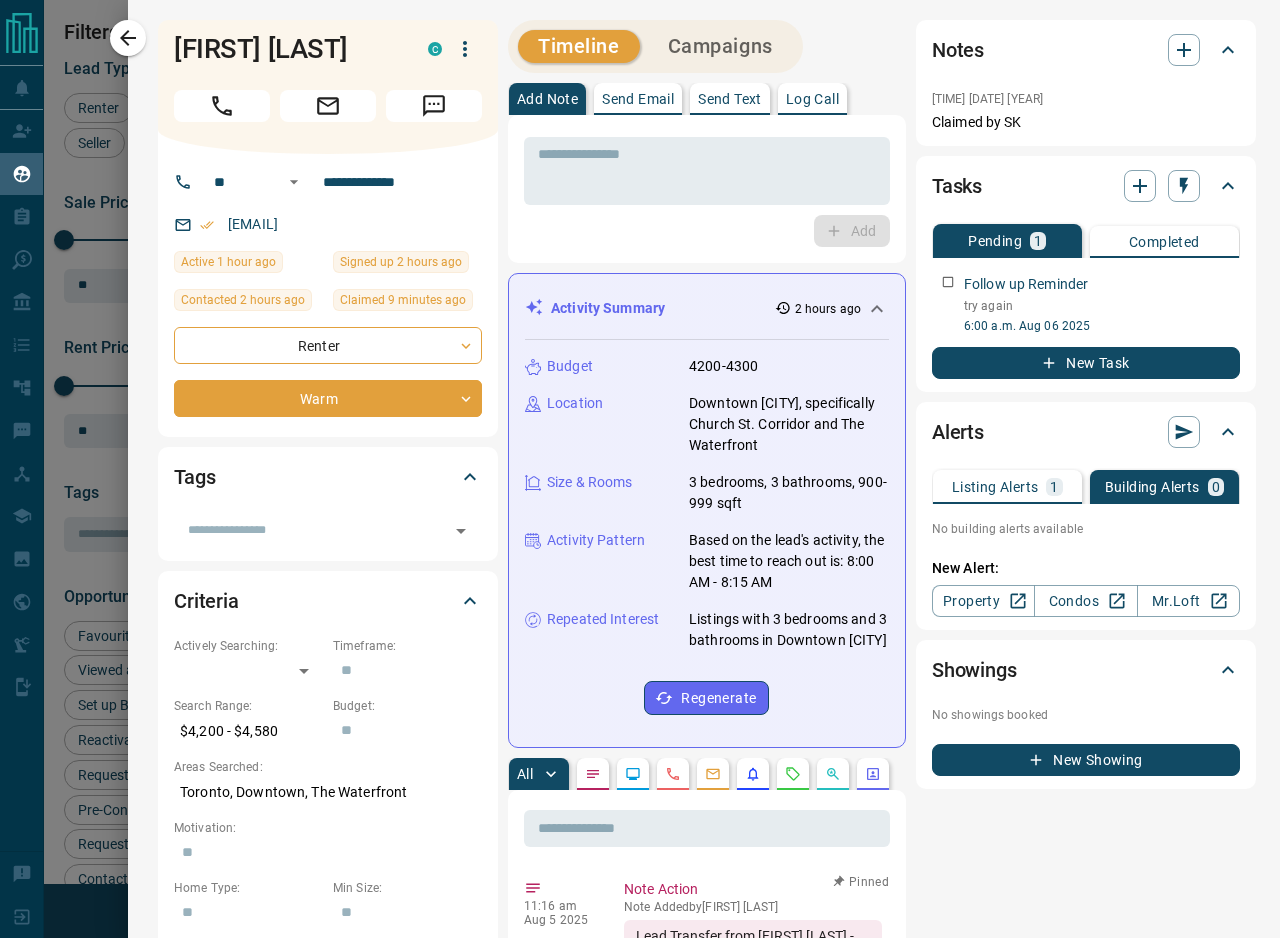 click on "Listing Alerts" at bounding box center (995, 487) 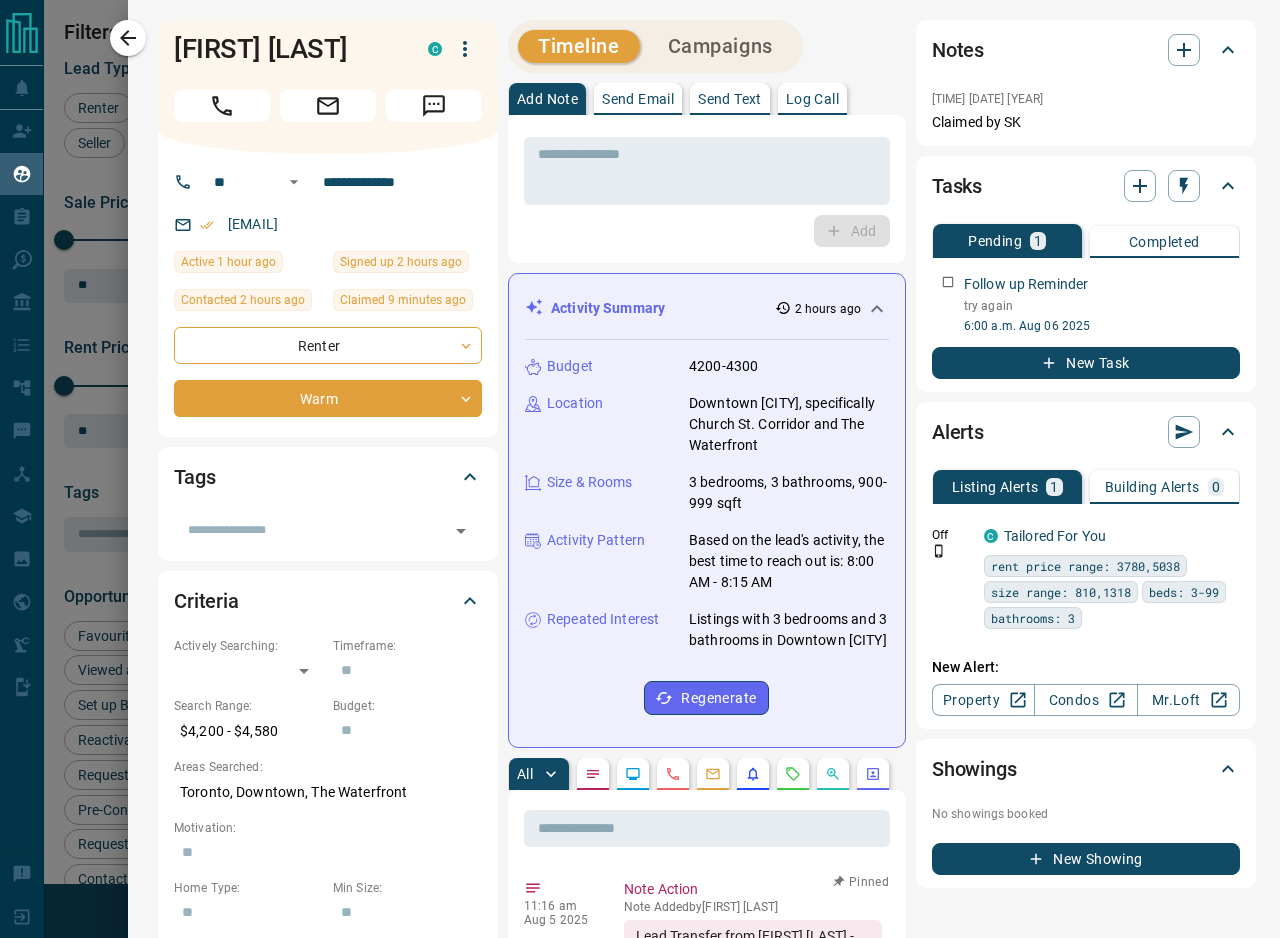 click on "Building Alerts 0" at bounding box center [1164, 487] 